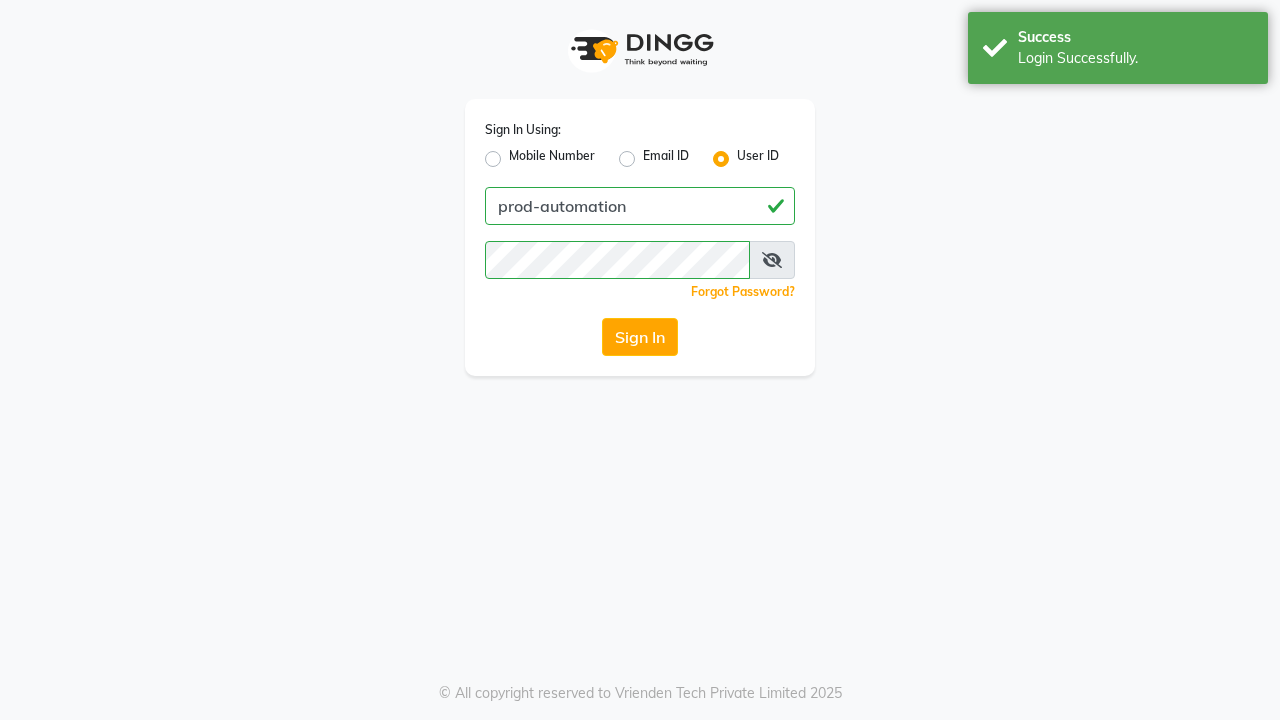 scroll, scrollTop: 0, scrollLeft: 0, axis: both 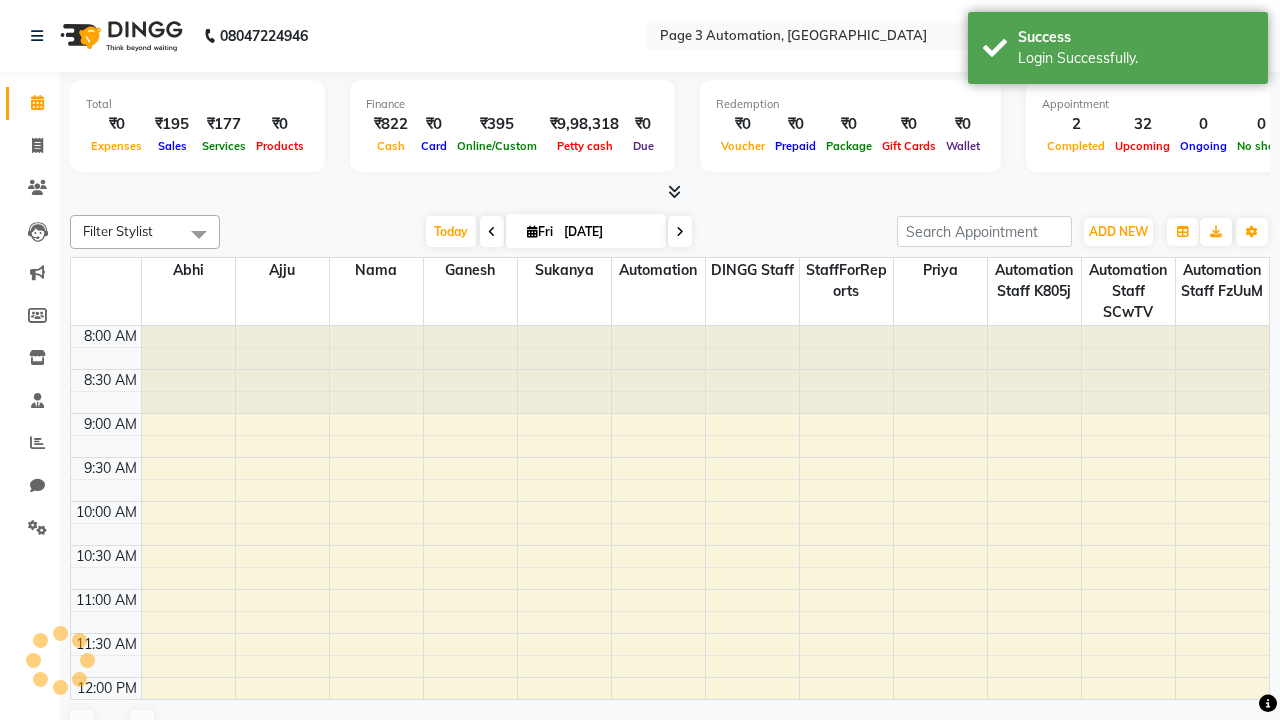 select on "en" 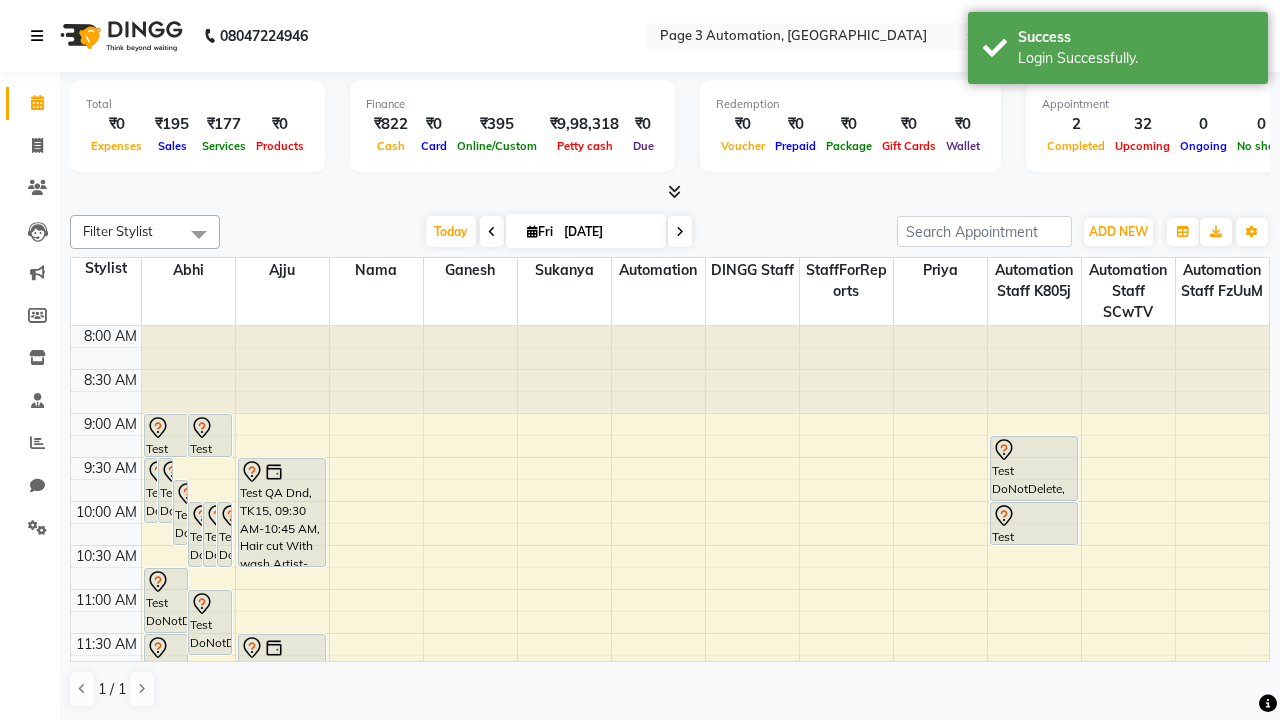 click at bounding box center (37, 36) 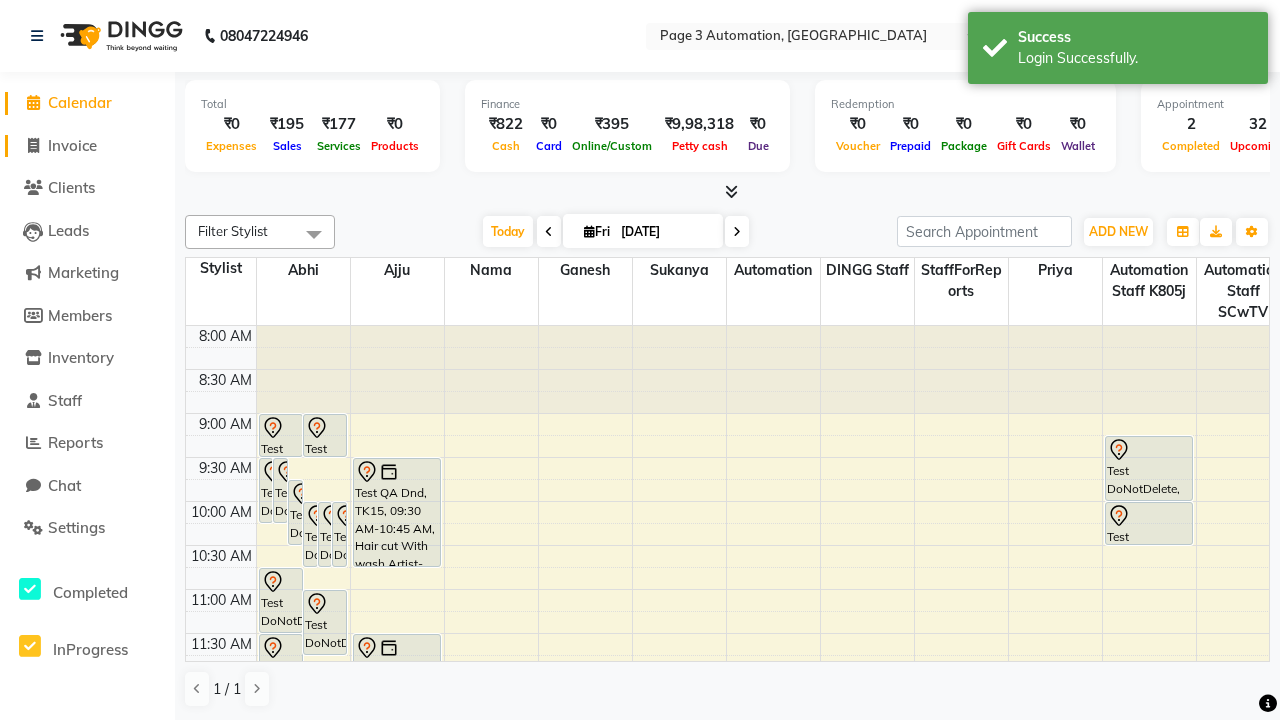 click on "Invoice" 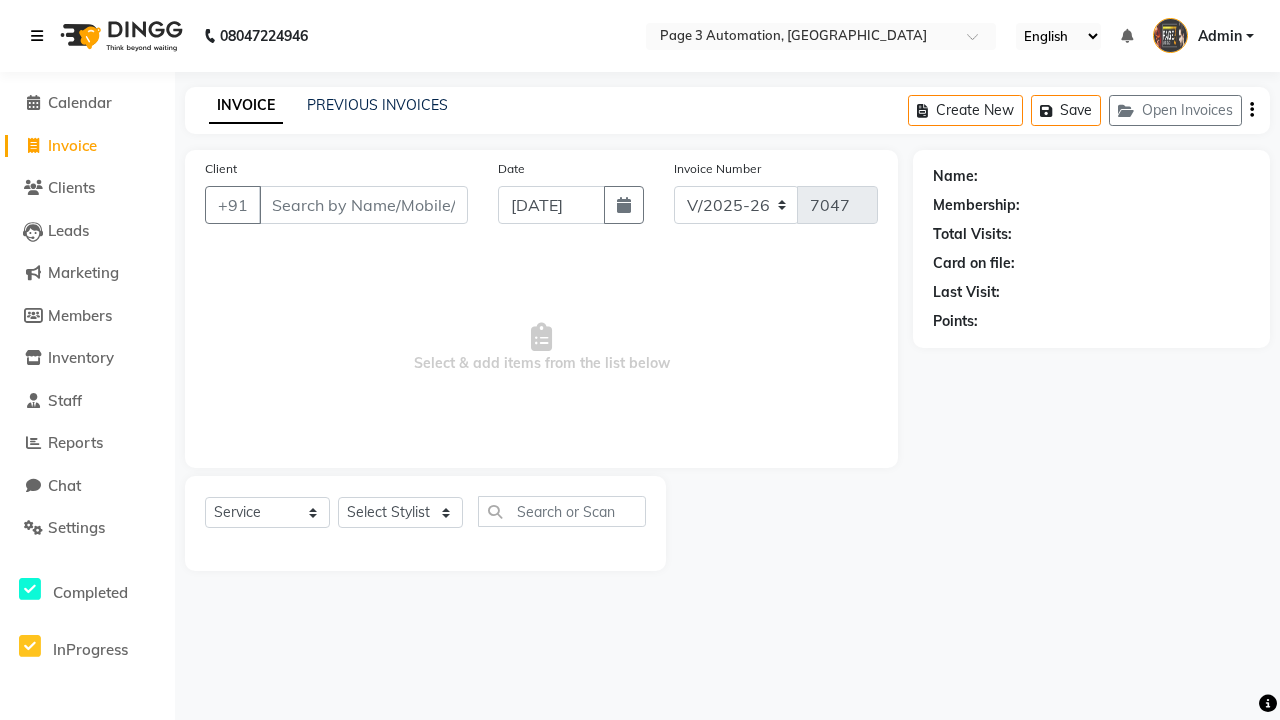 click at bounding box center (37, 36) 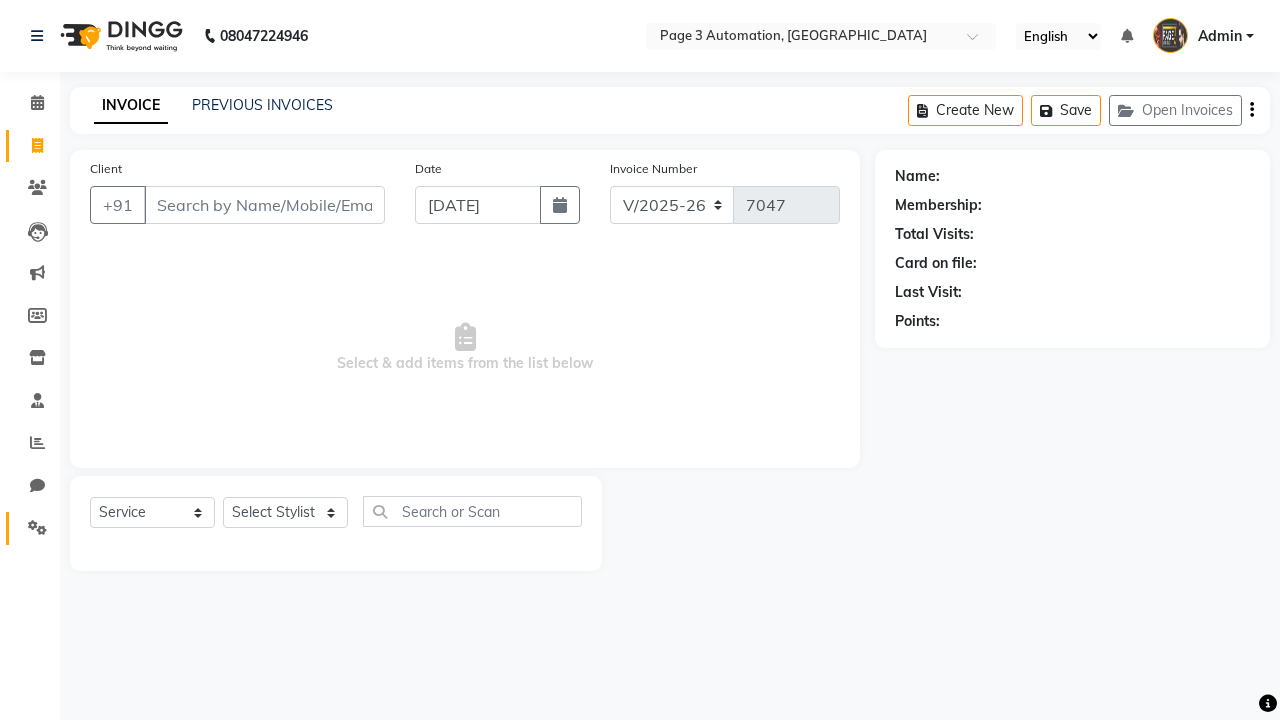 click 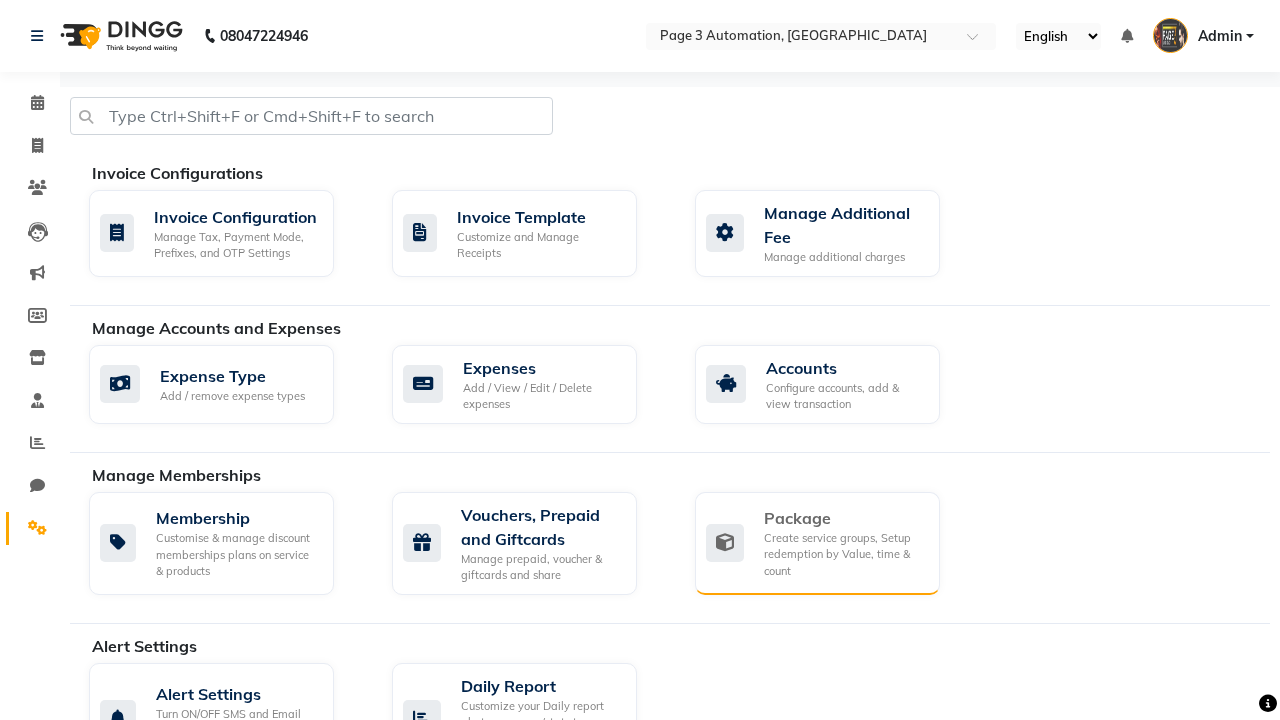 click on "Package" 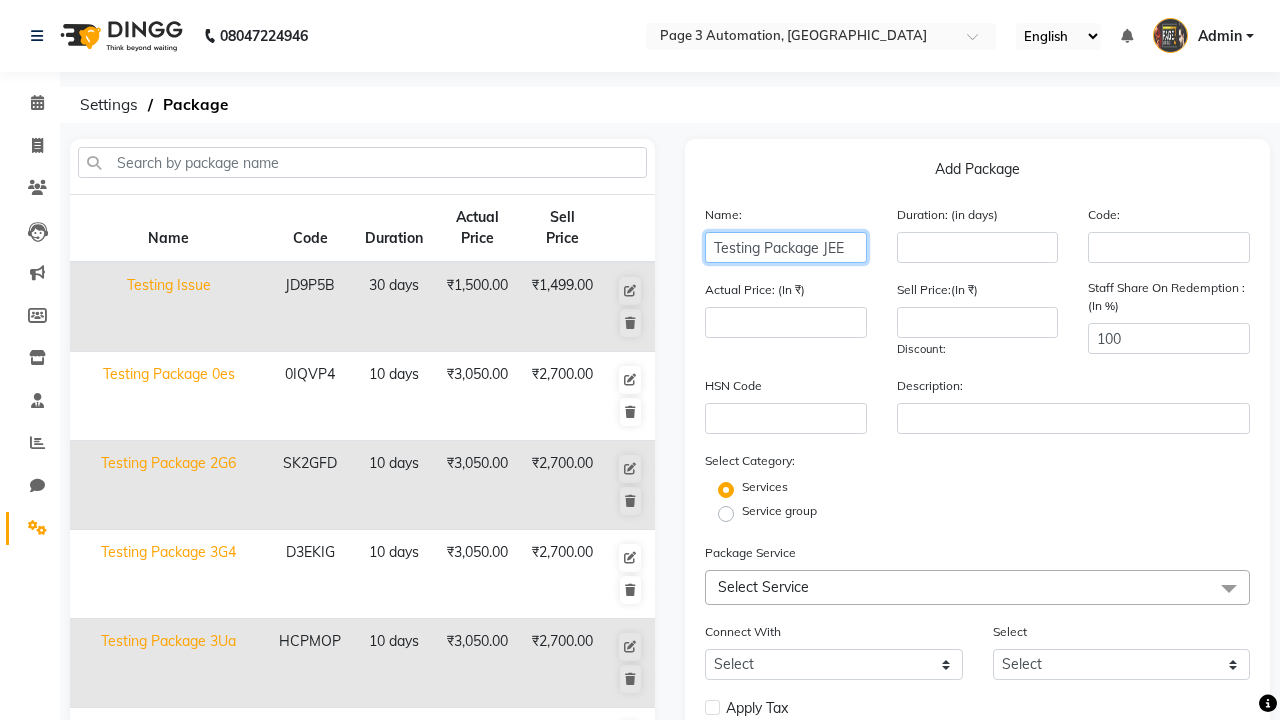 type on "Testing Package JEE" 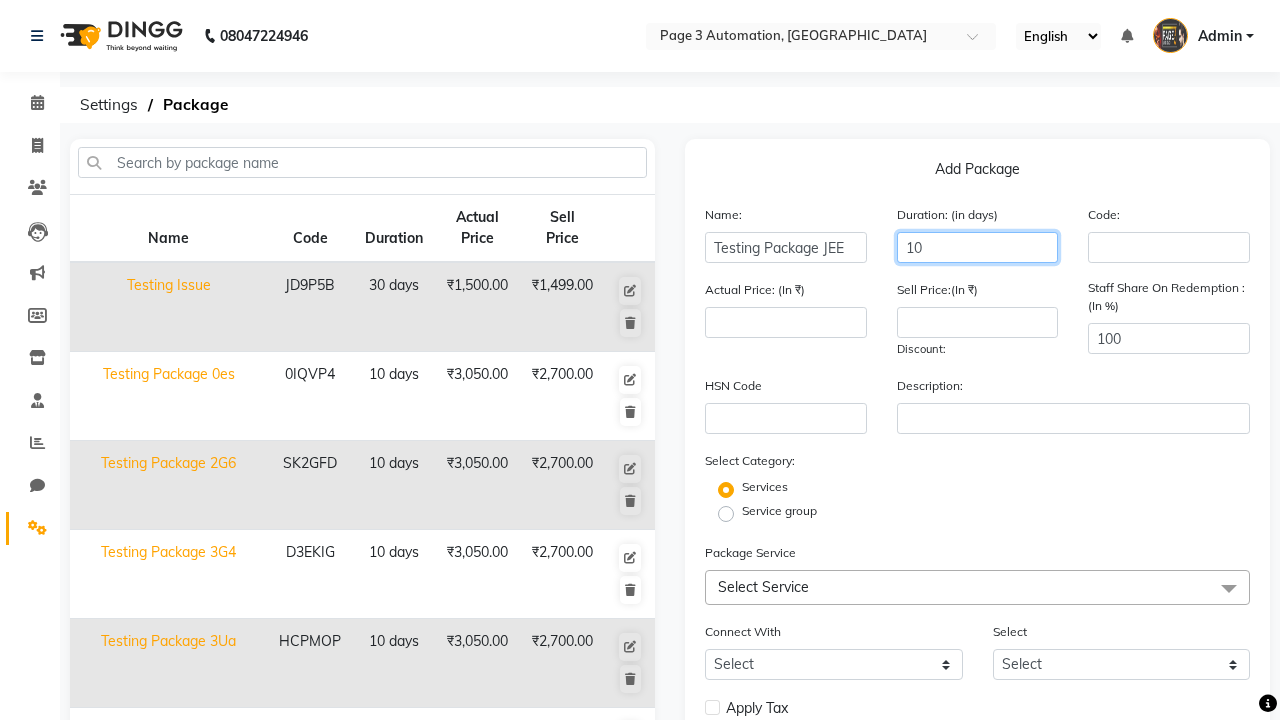 type on "10" 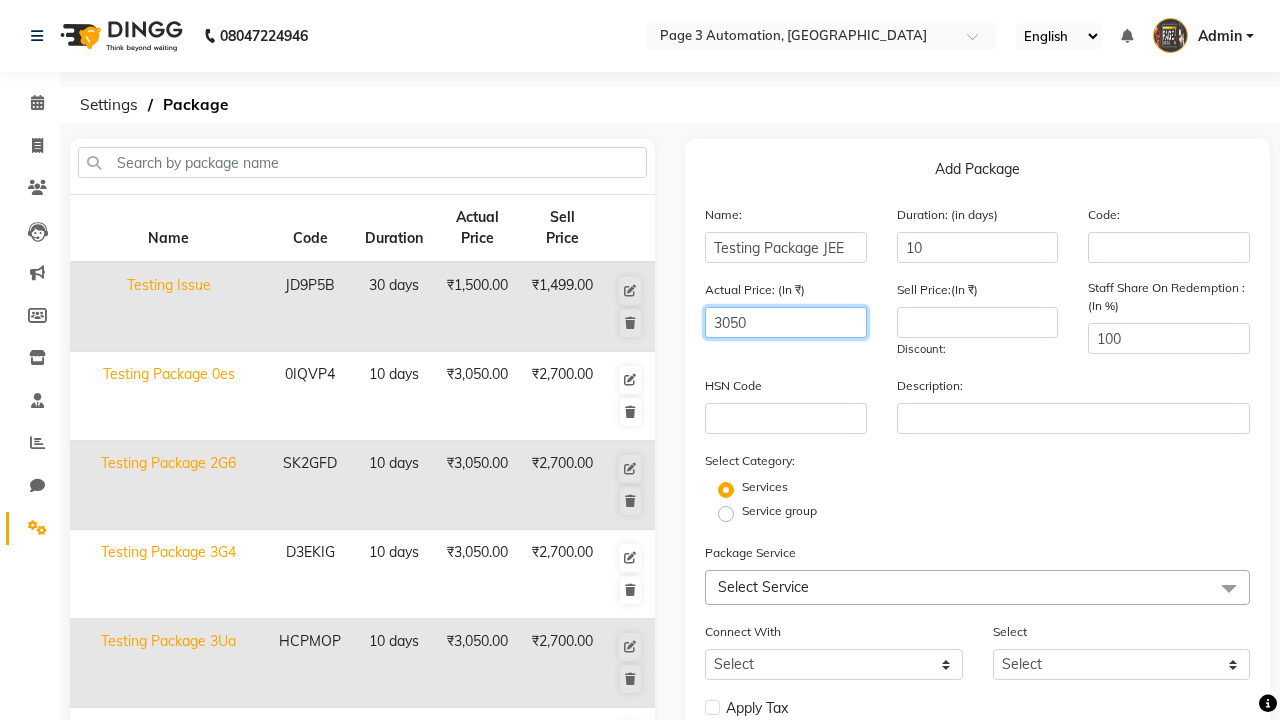 type on "3050" 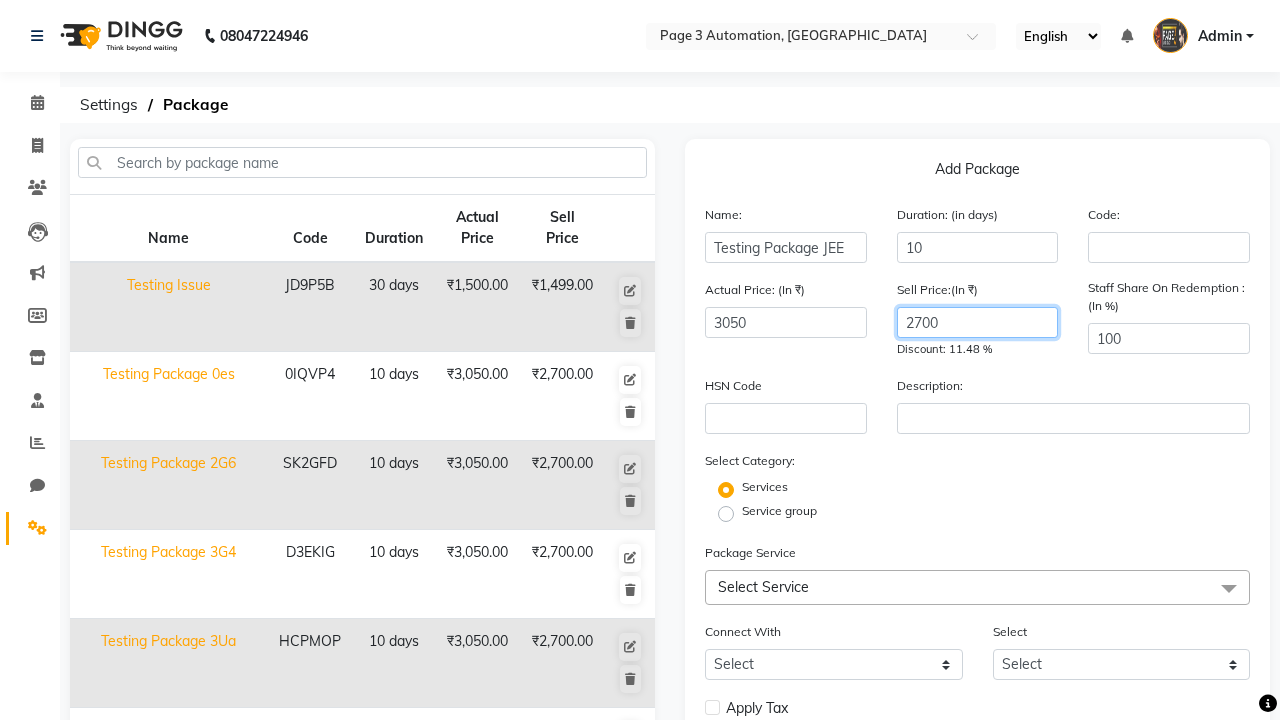 type on "2700" 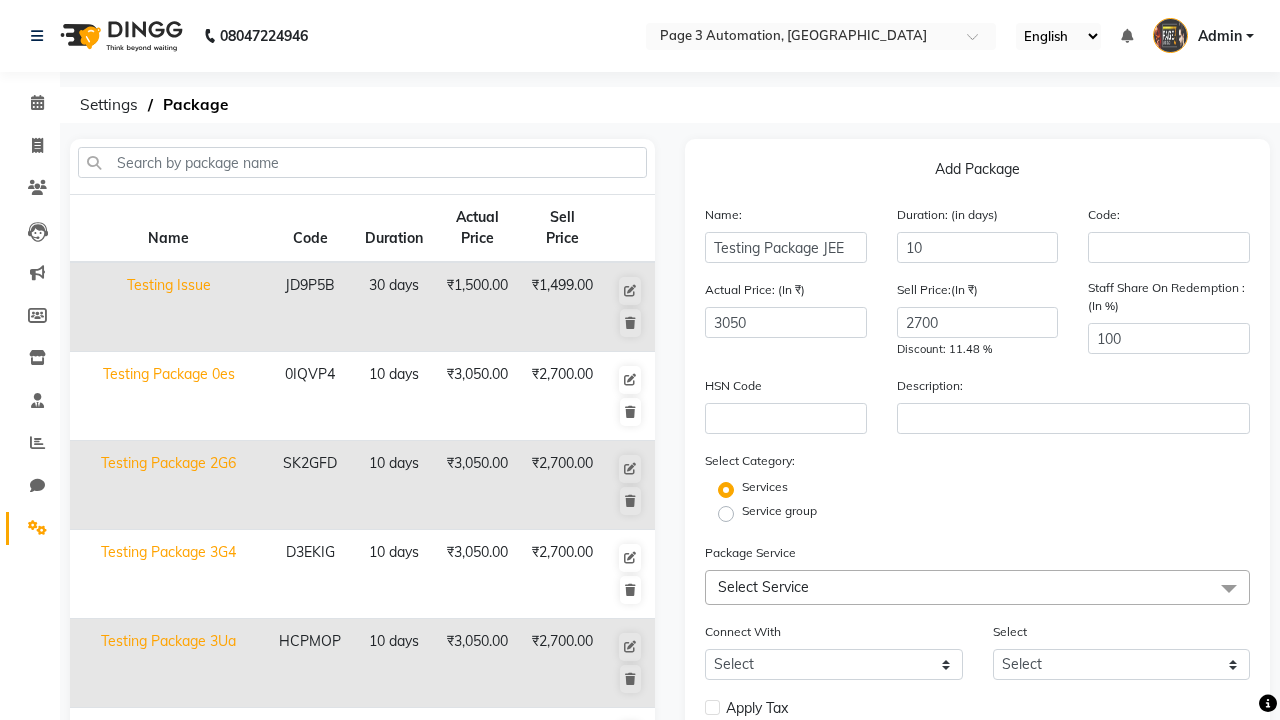 click on "Service group" 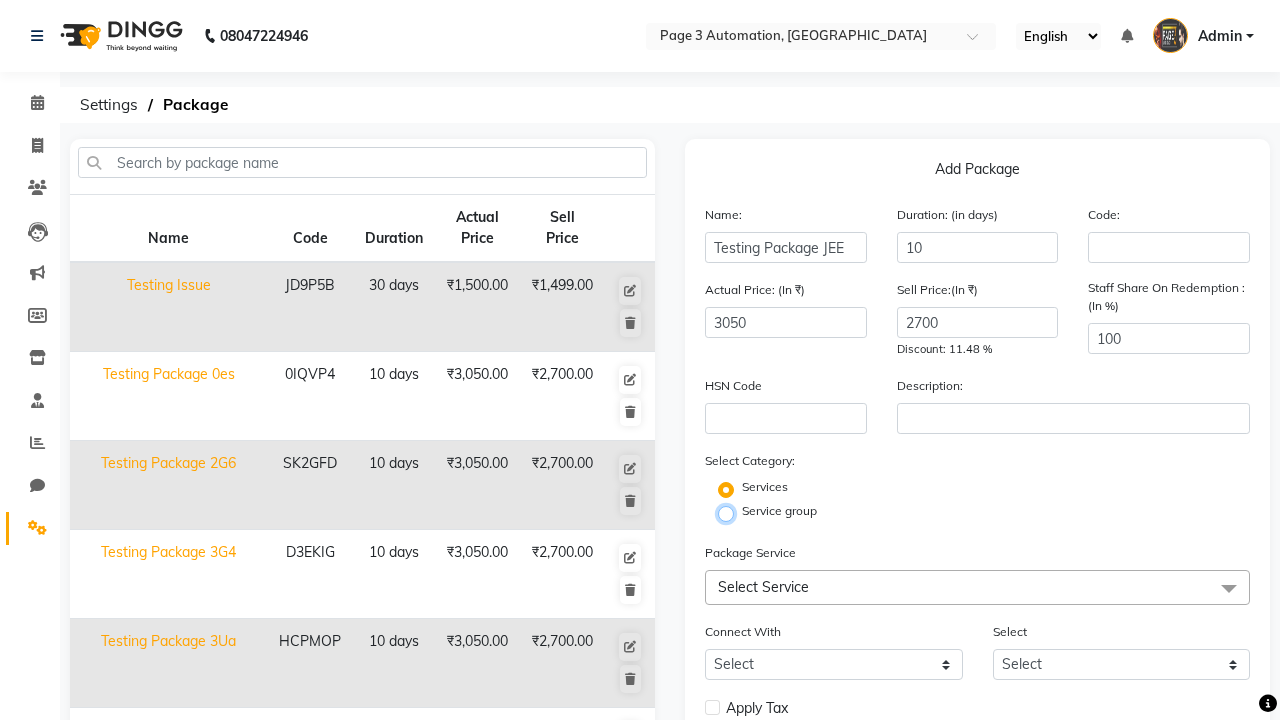 click on "Service group" at bounding box center (732, 512) 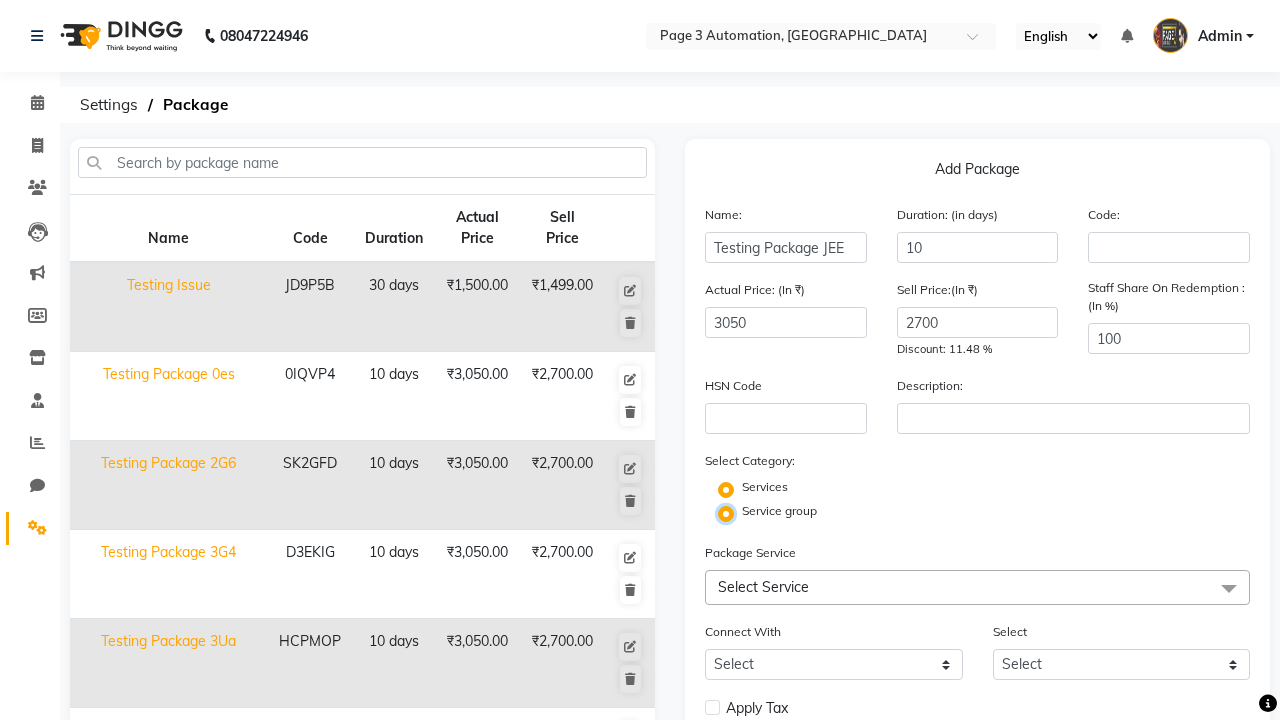 radio on "false" 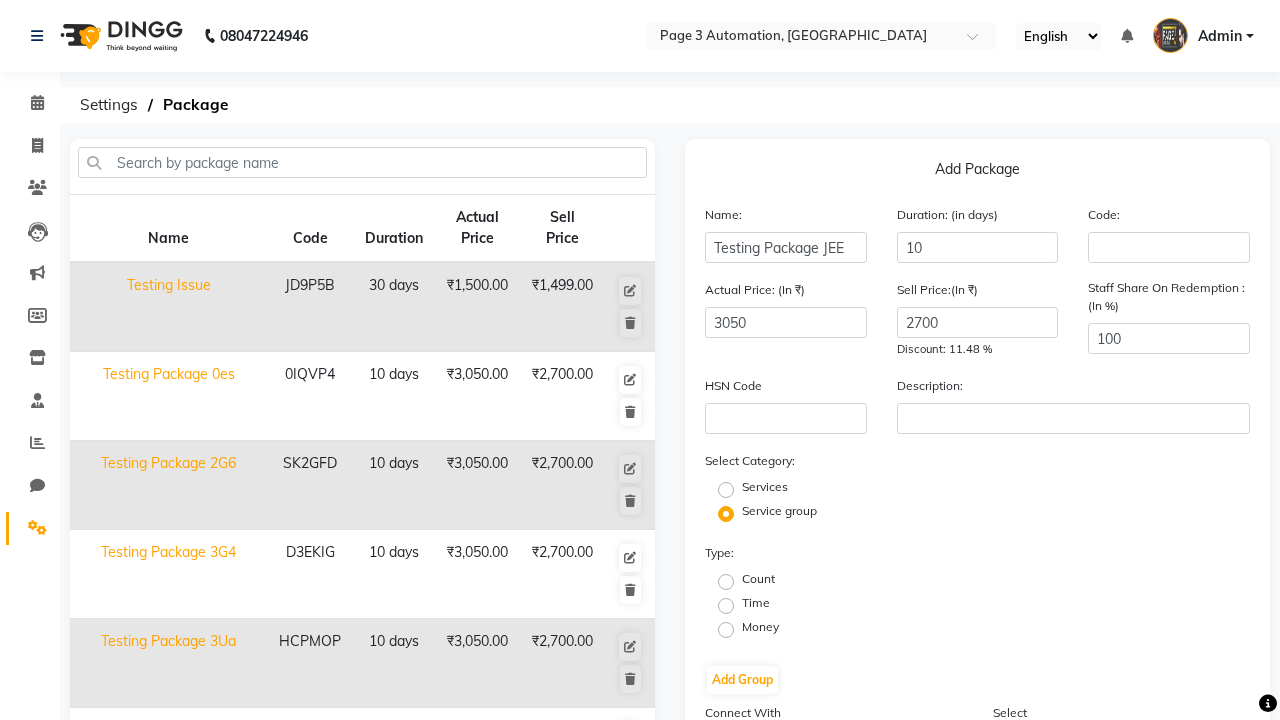 click on "Count" 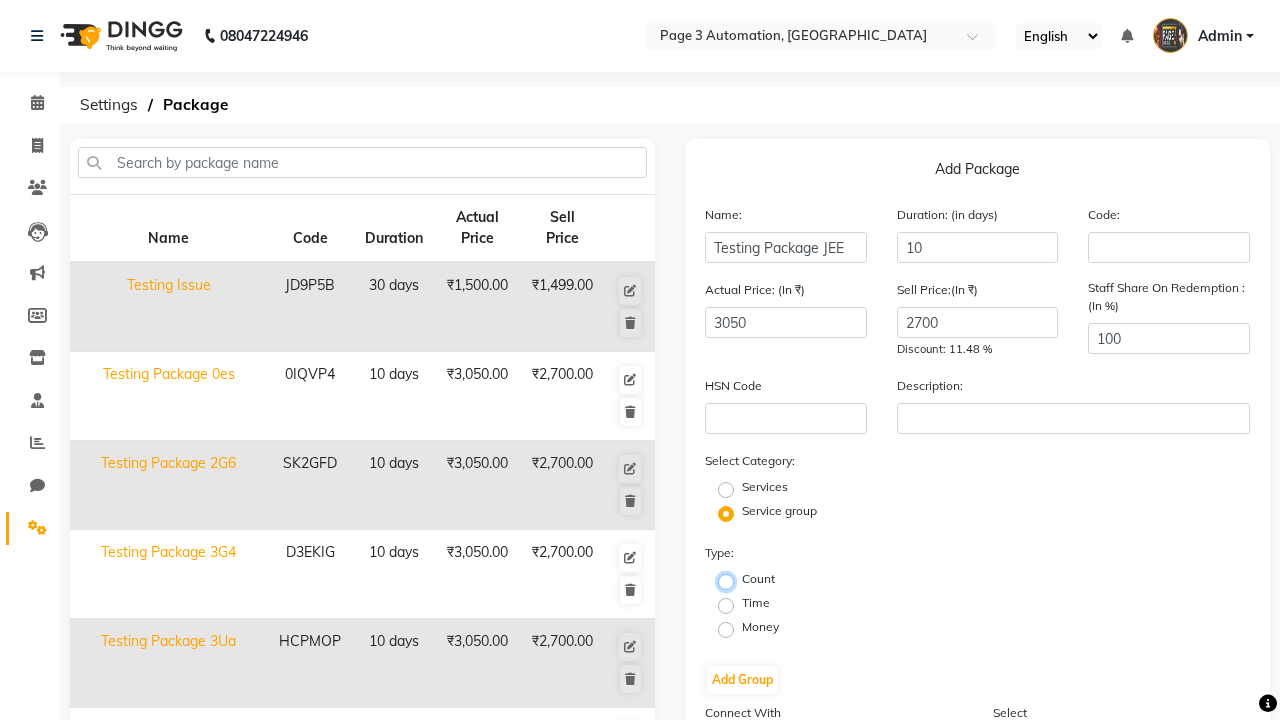 click on "Count" at bounding box center (732, 580) 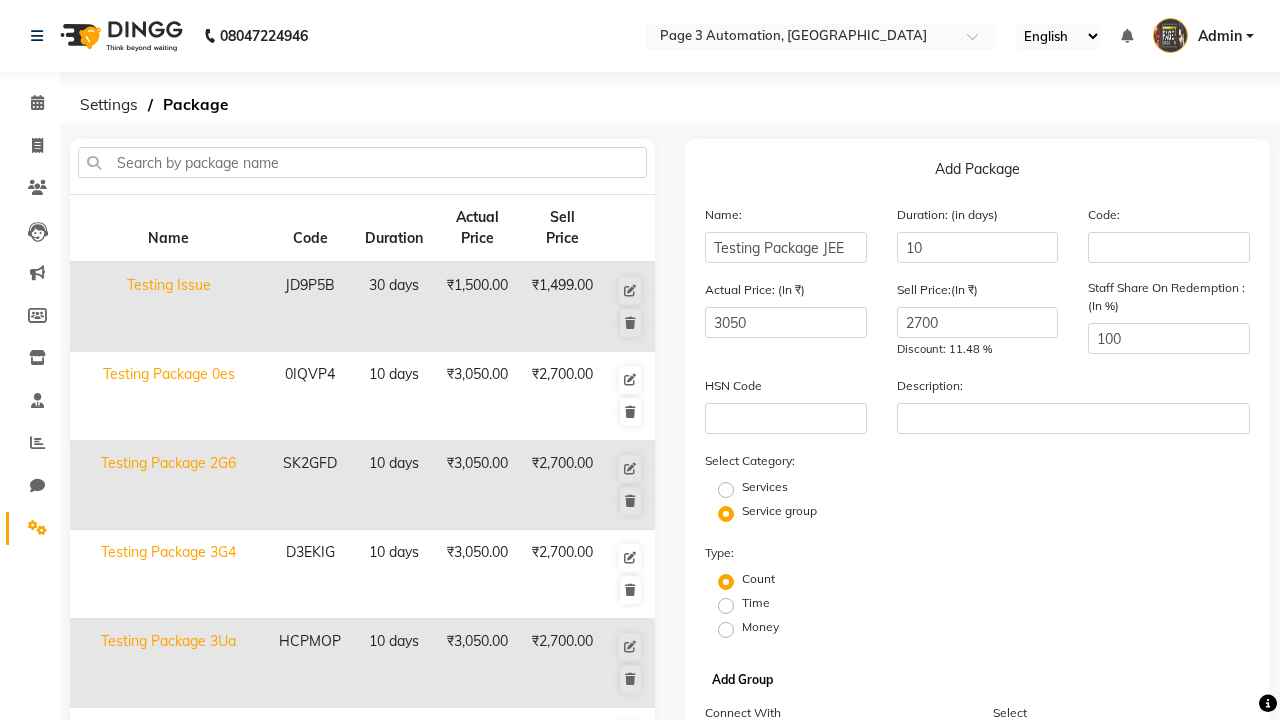 click on "Add Group" 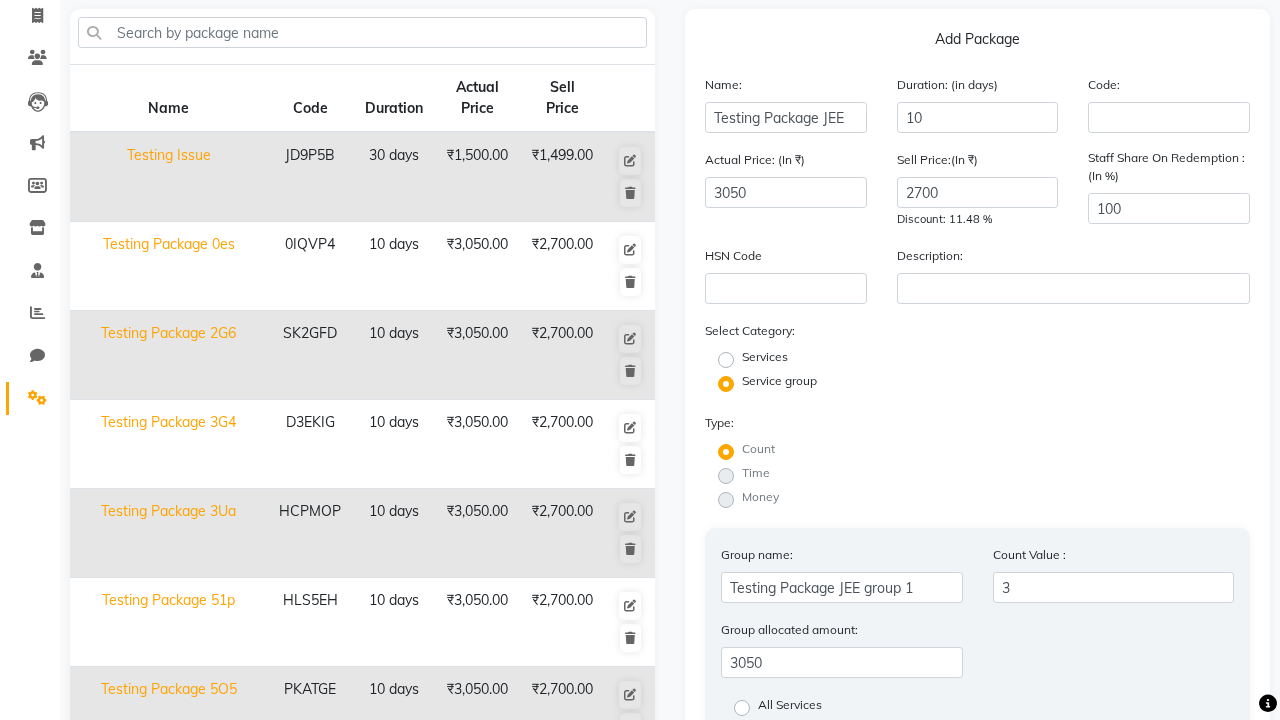 type on "3" 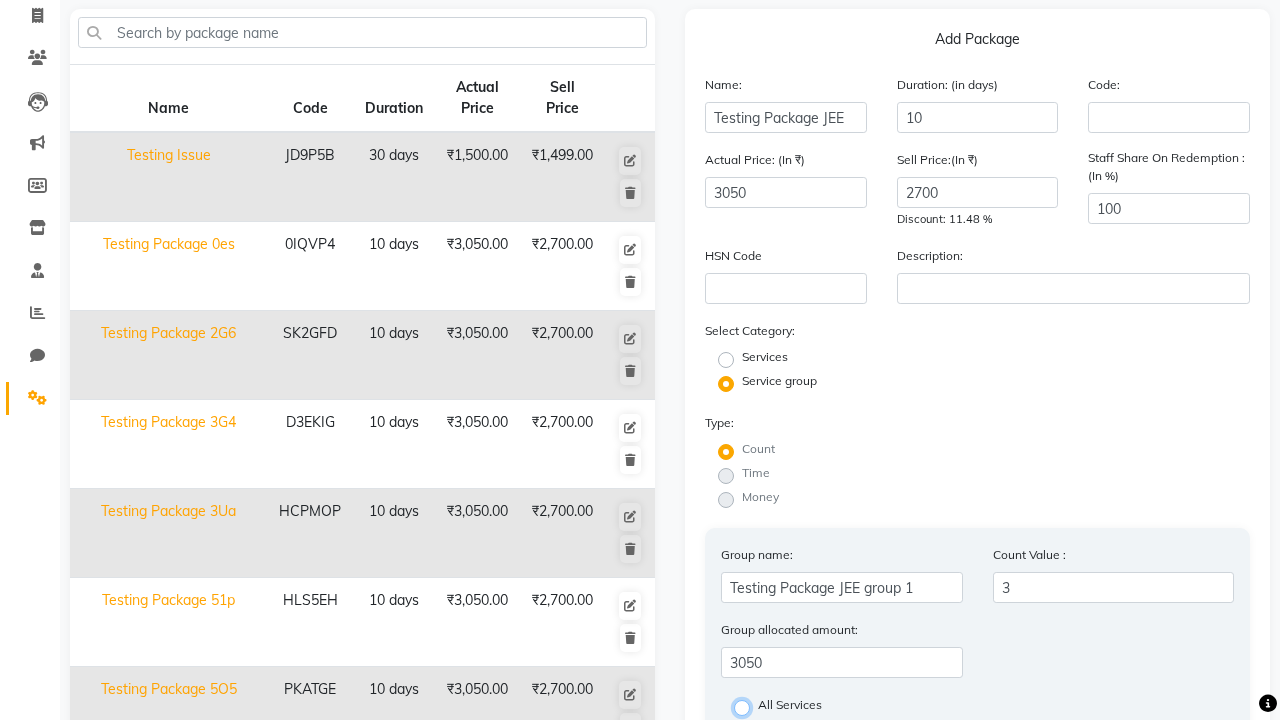 click on "All Services" at bounding box center [748, 706] 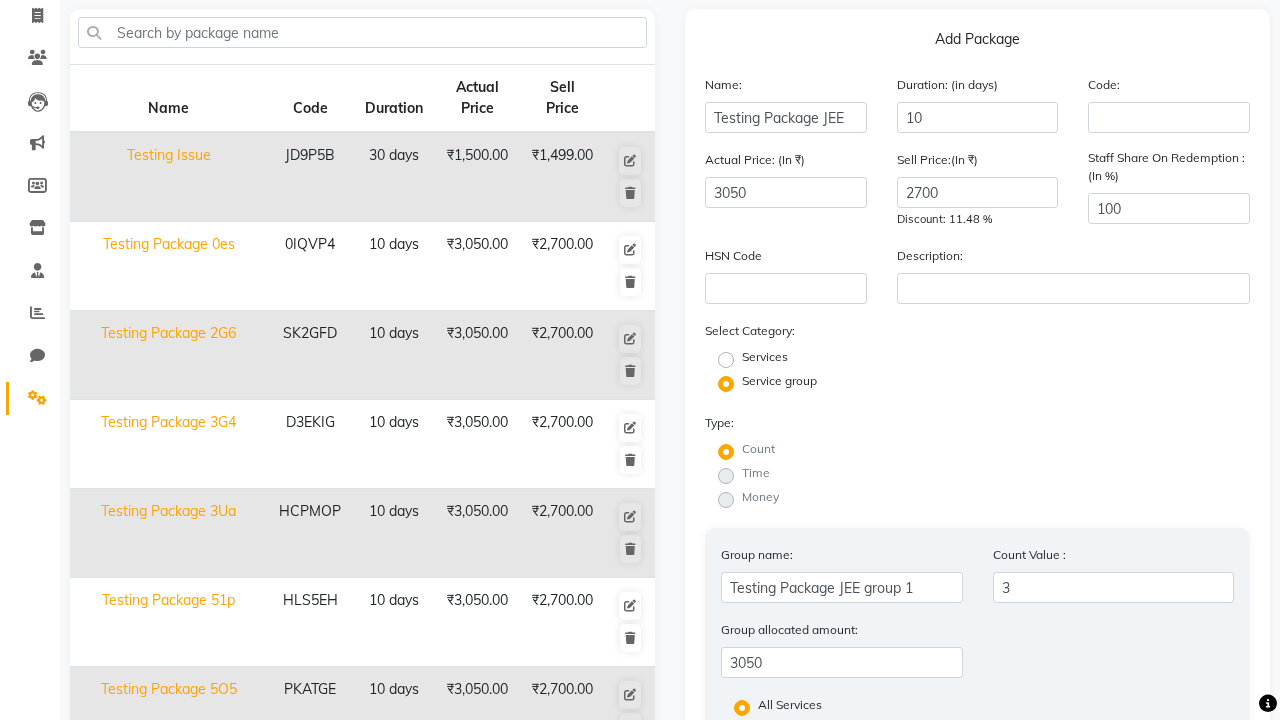 click on "Save Group" 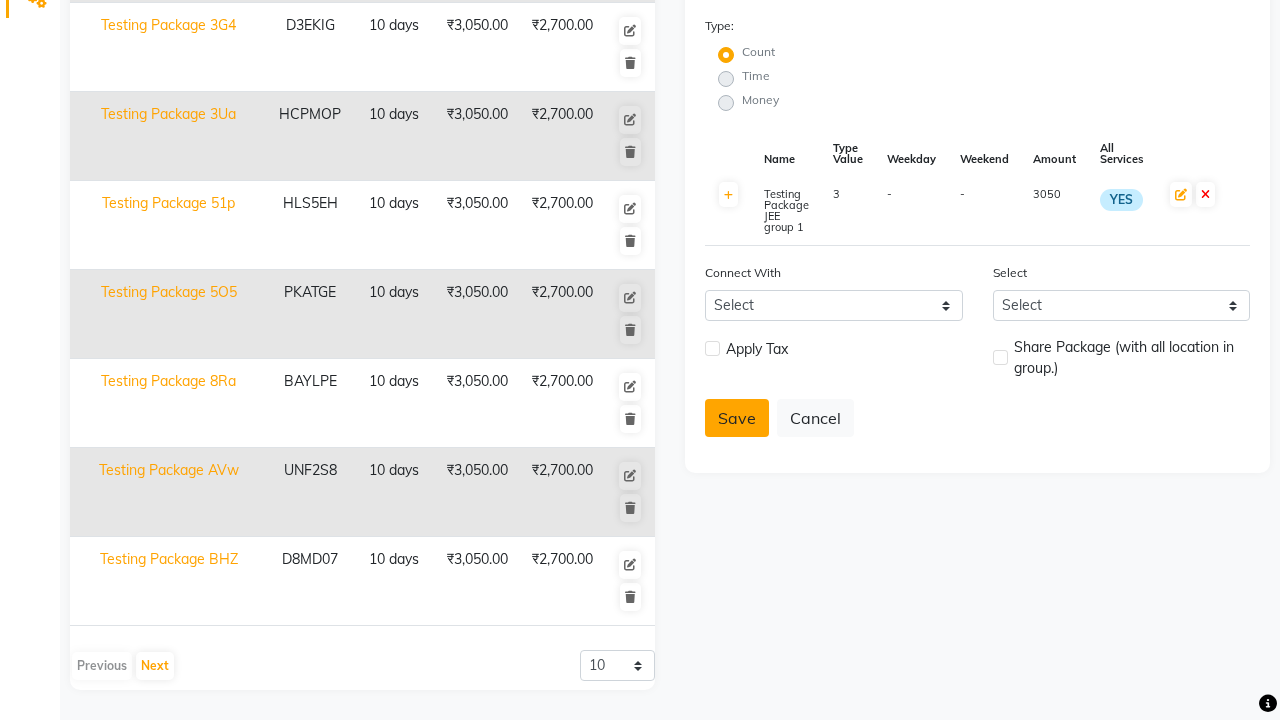 click on "Save" 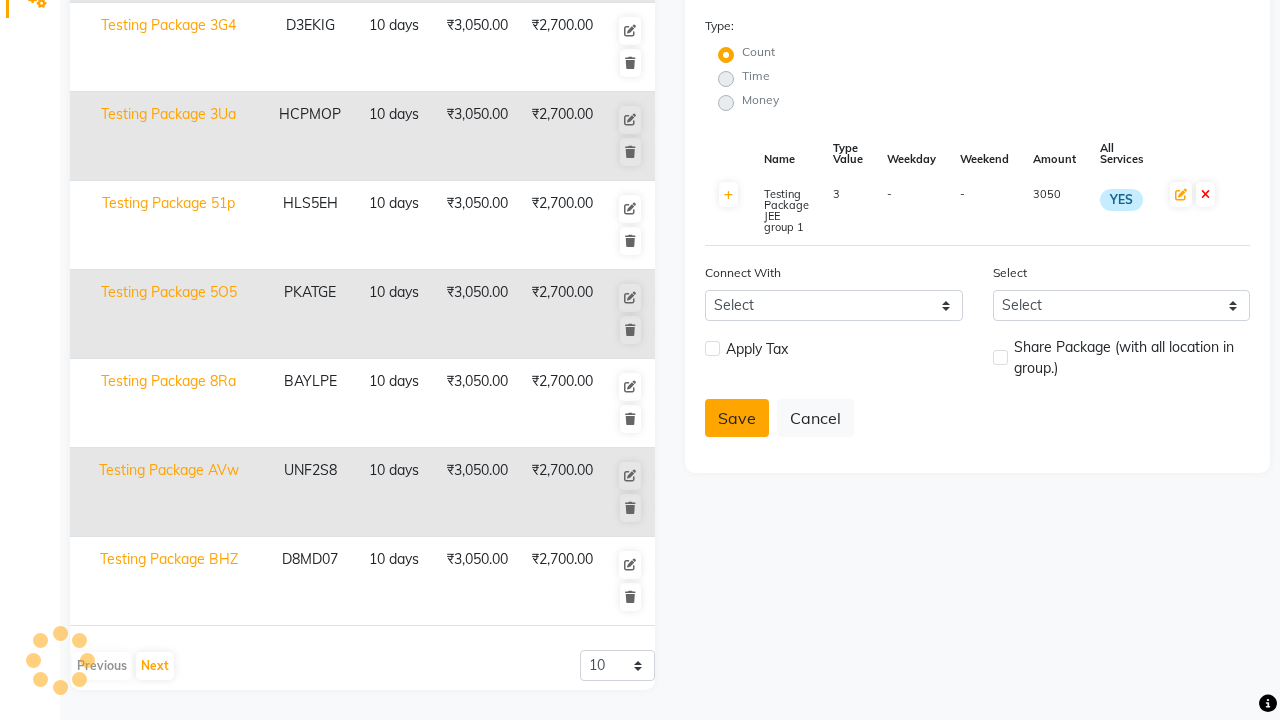 type 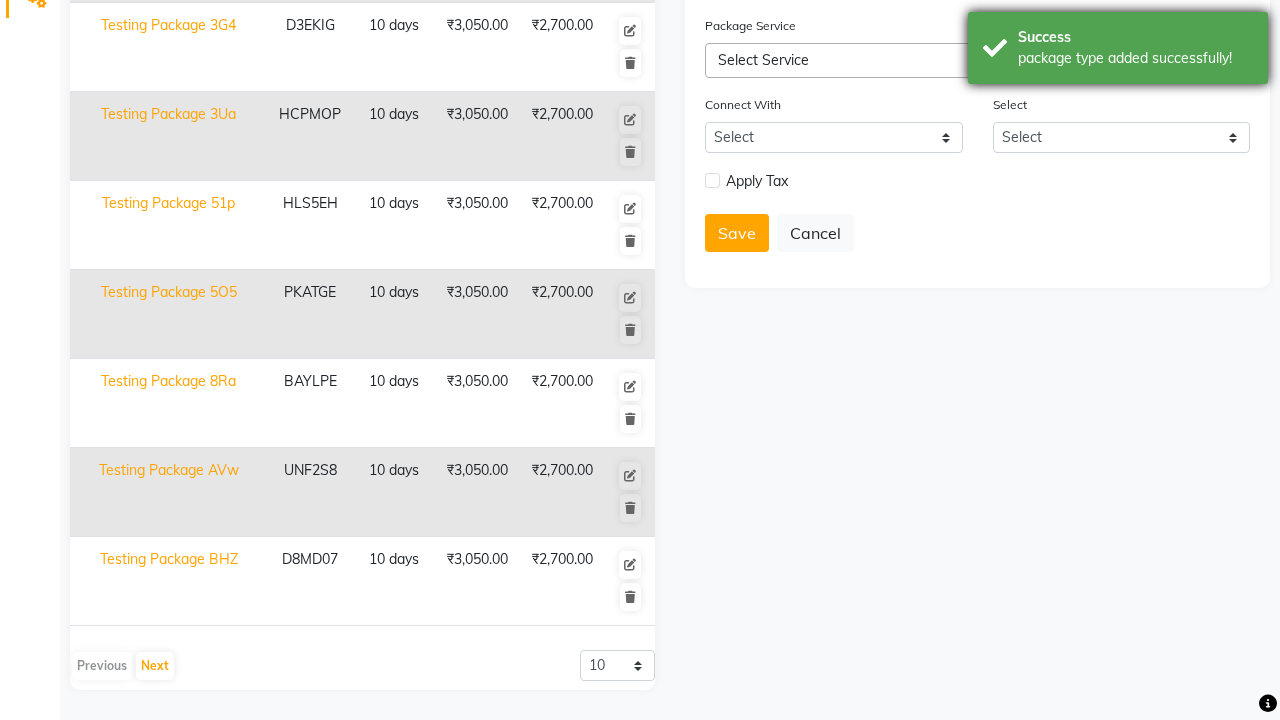 click on "package type added successfully!" at bounding box center (1135, 58) 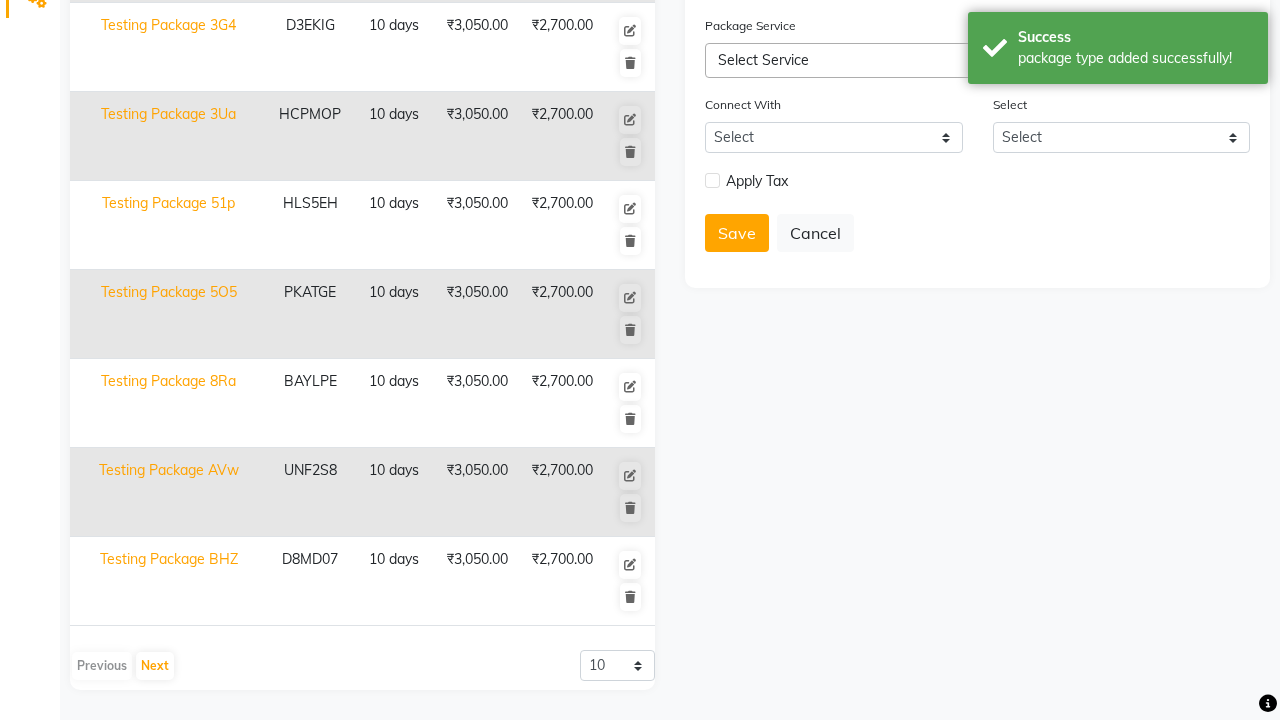 click at bounding box center [37, -491] 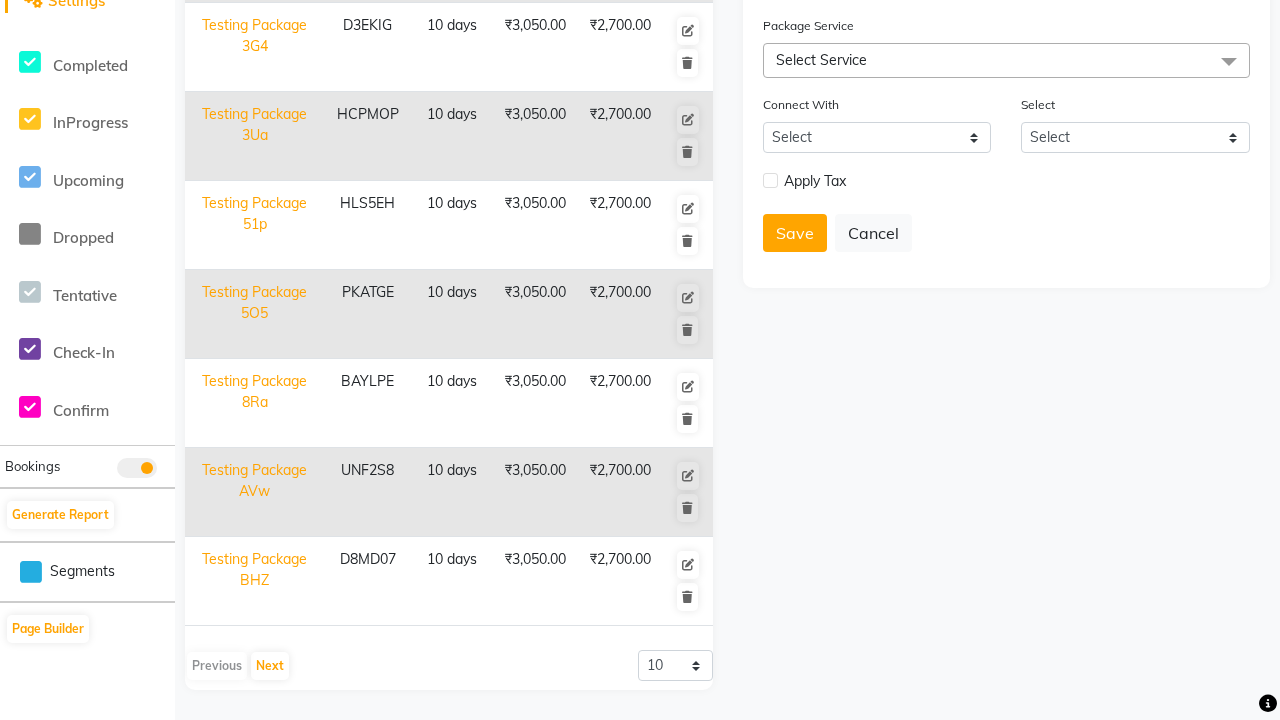 scroll, scrollTop: 0, scrollLeft: 0, axis: both 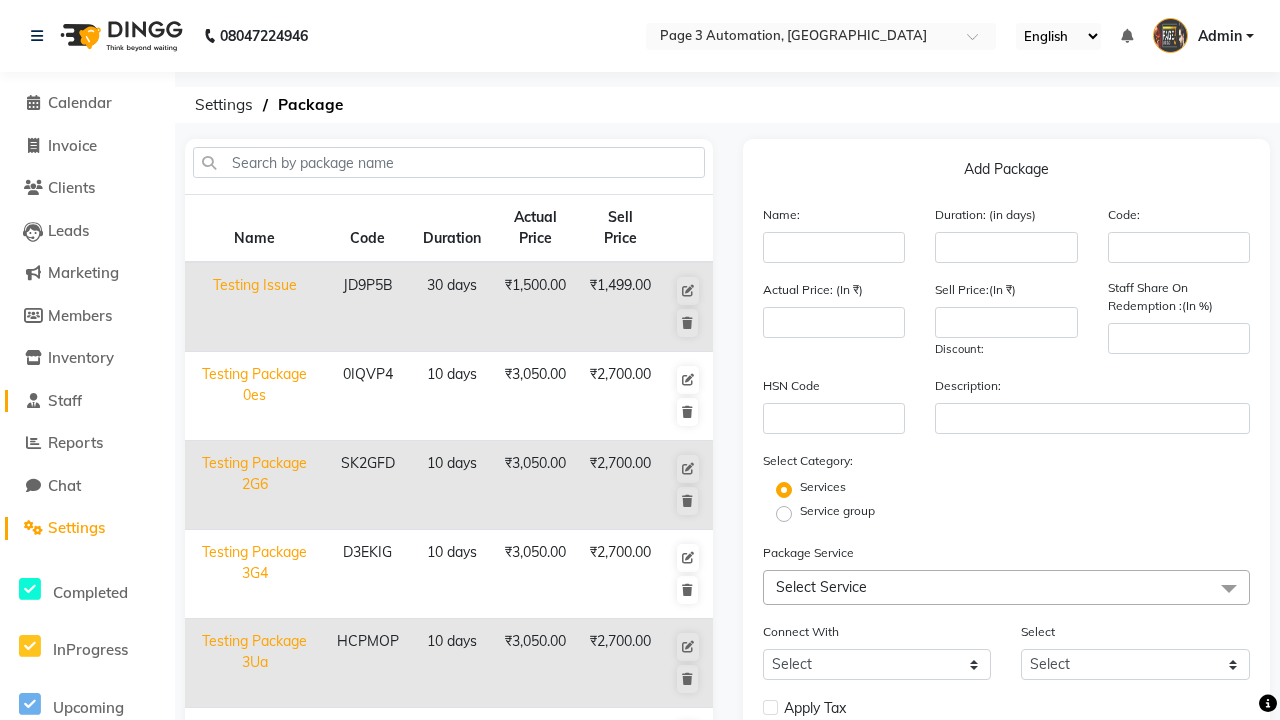 click on "Staff" 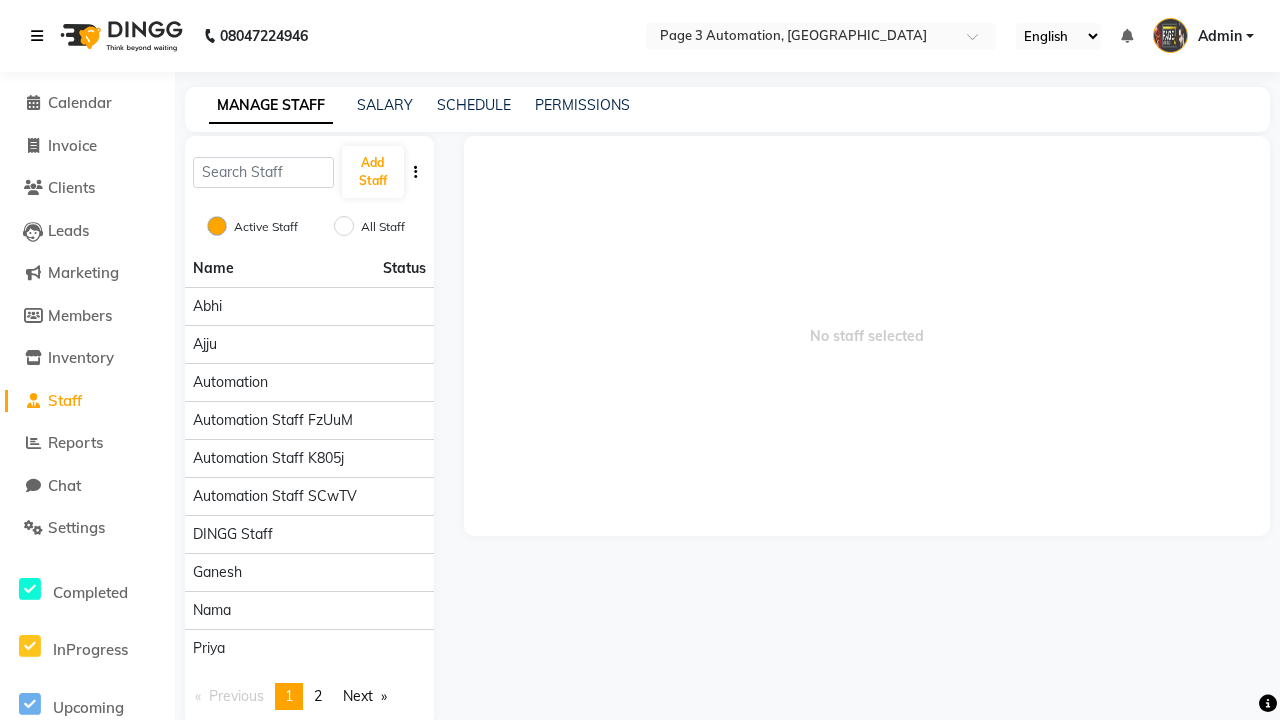click at bounding box center [37, 36] 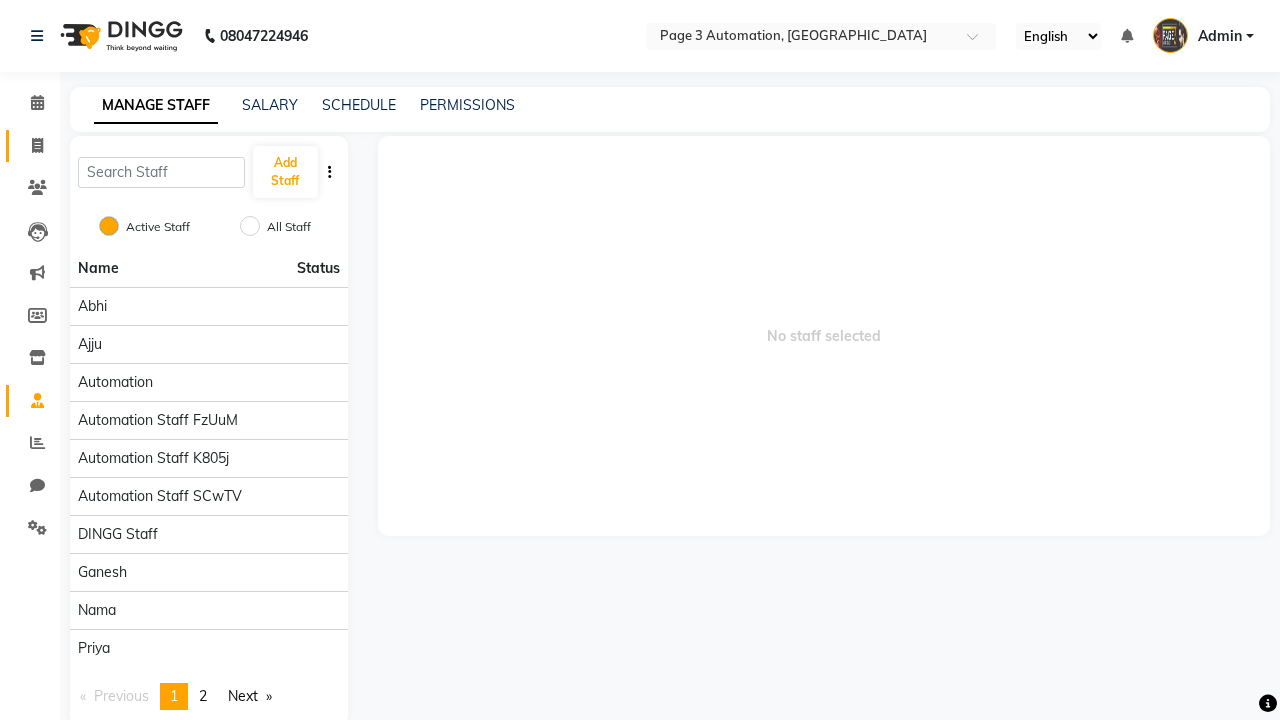 click 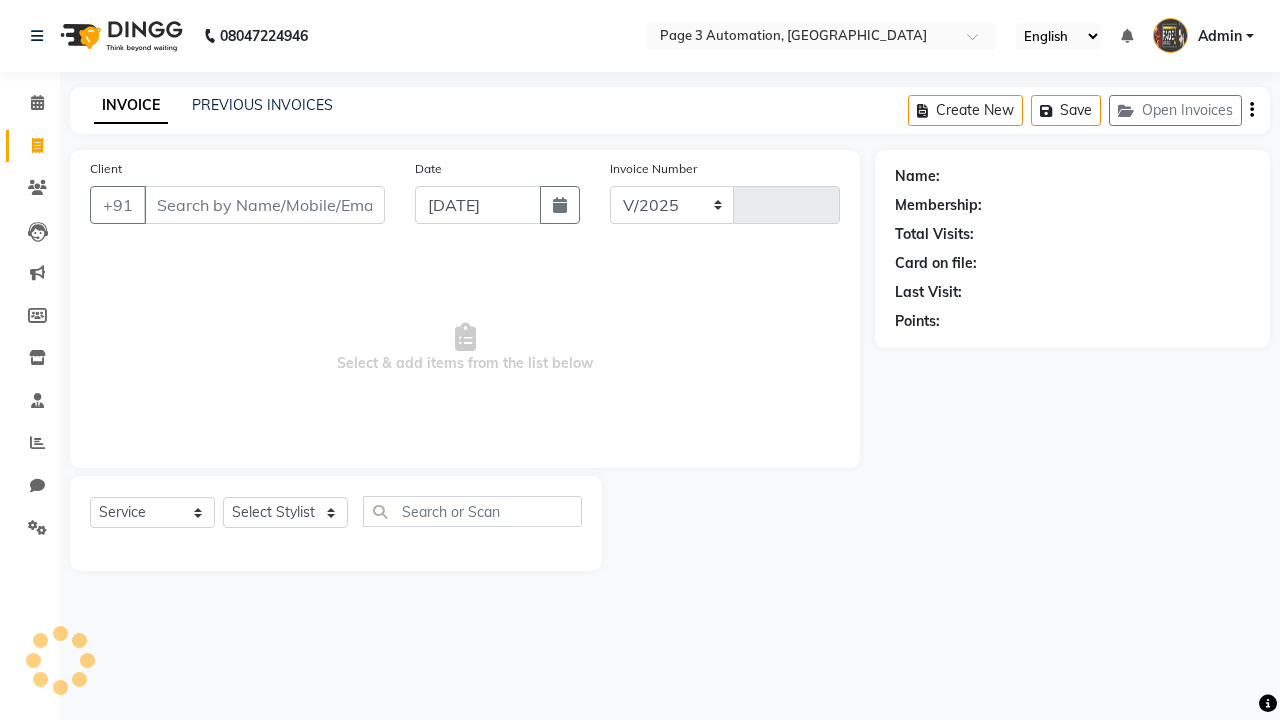 select on "2774" 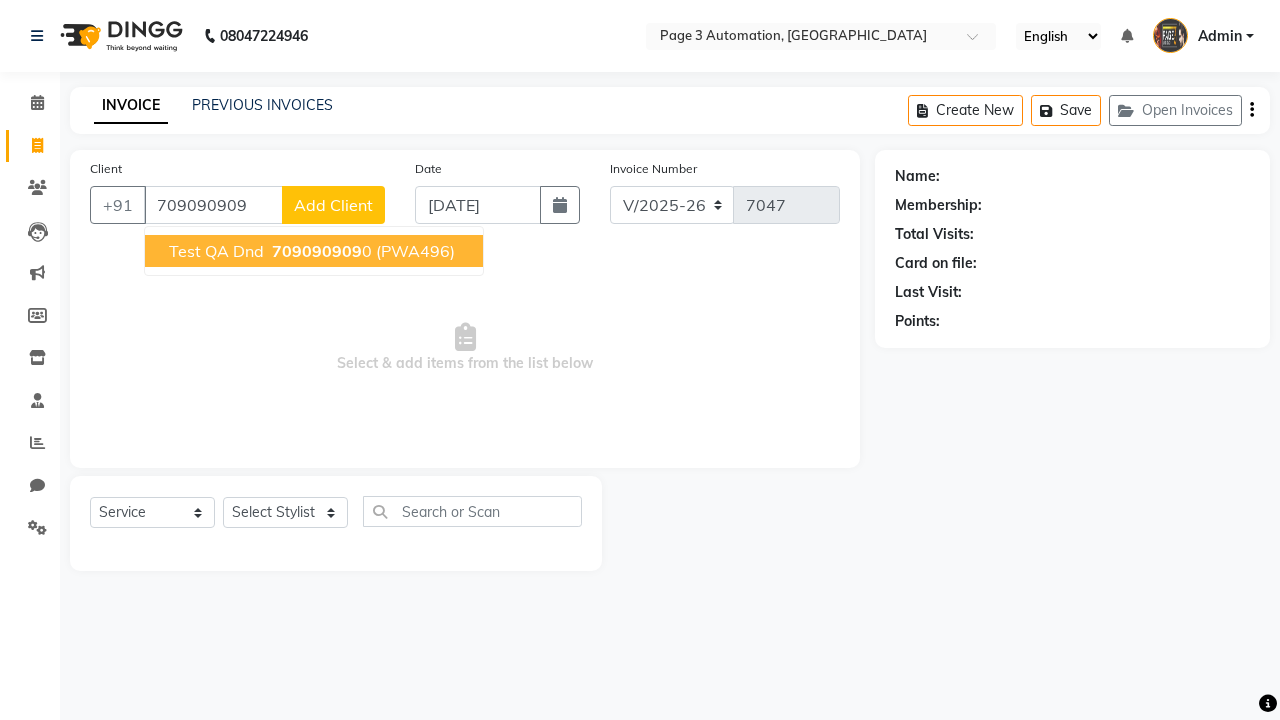 click on "709090909" at bounding box center [317, 251] 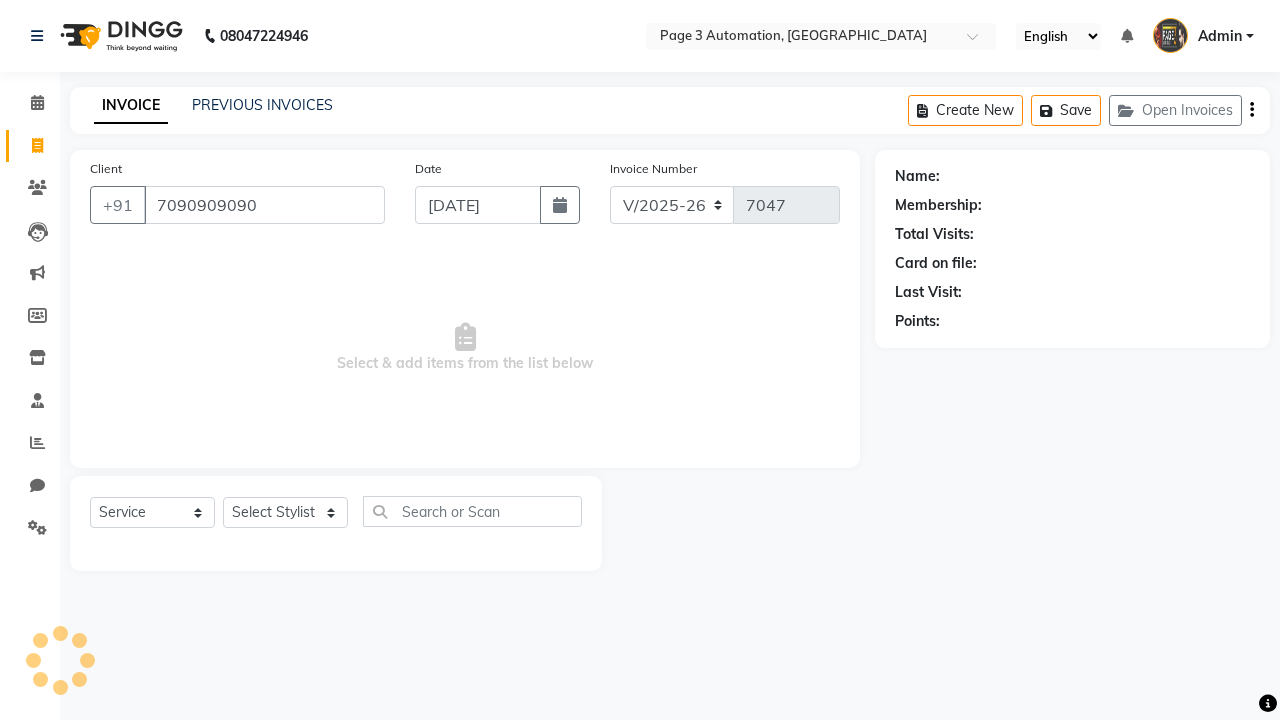 type on "7090909090" 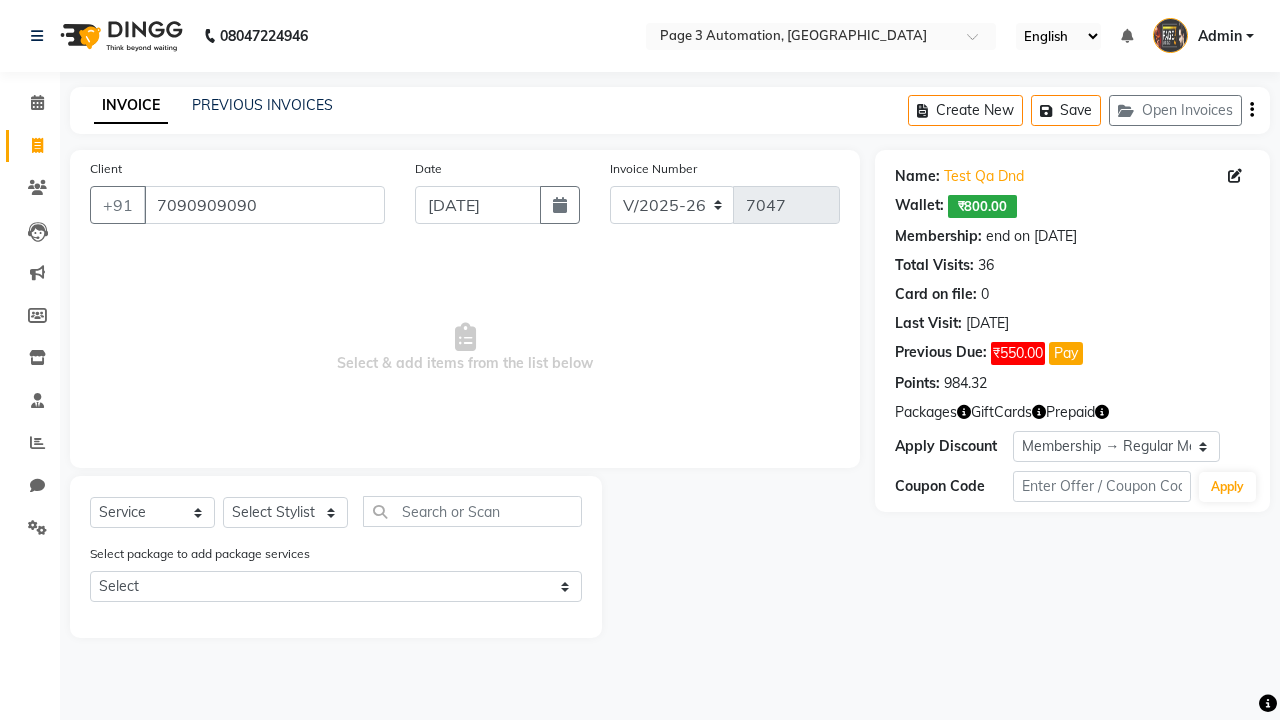 select on "0:" 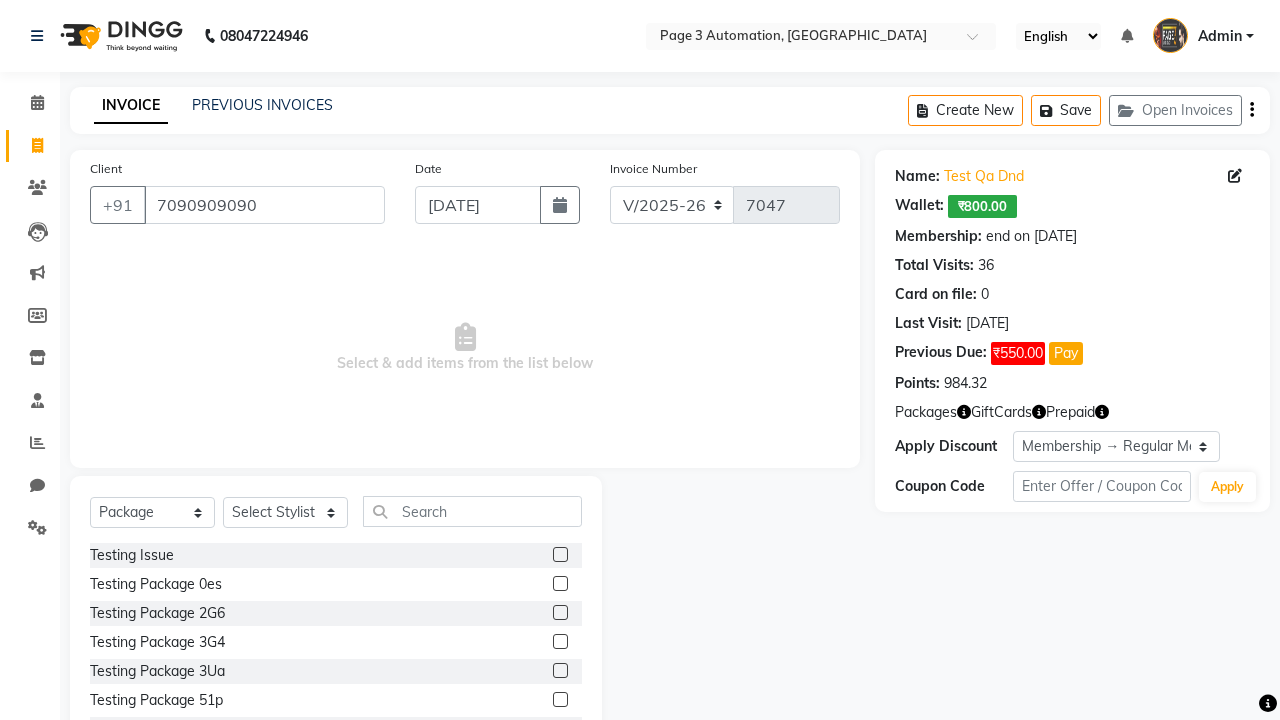 select on "71572" 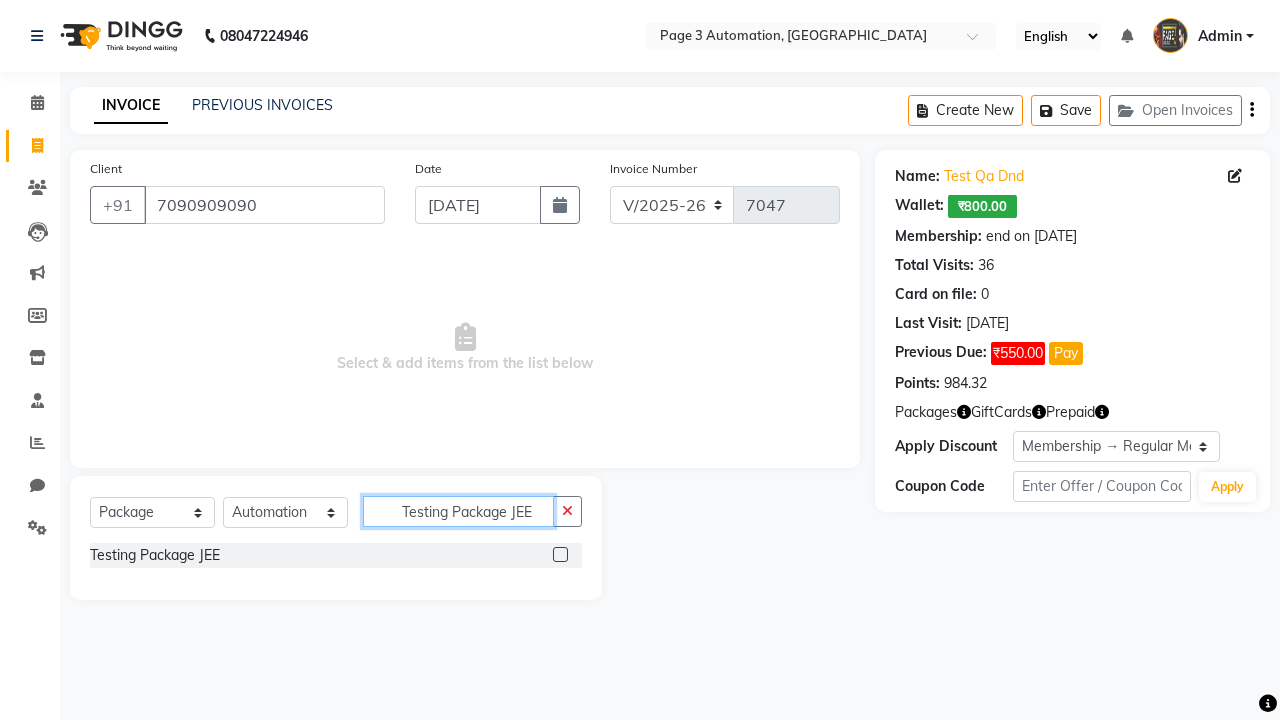 type on "Testing Package JEE" 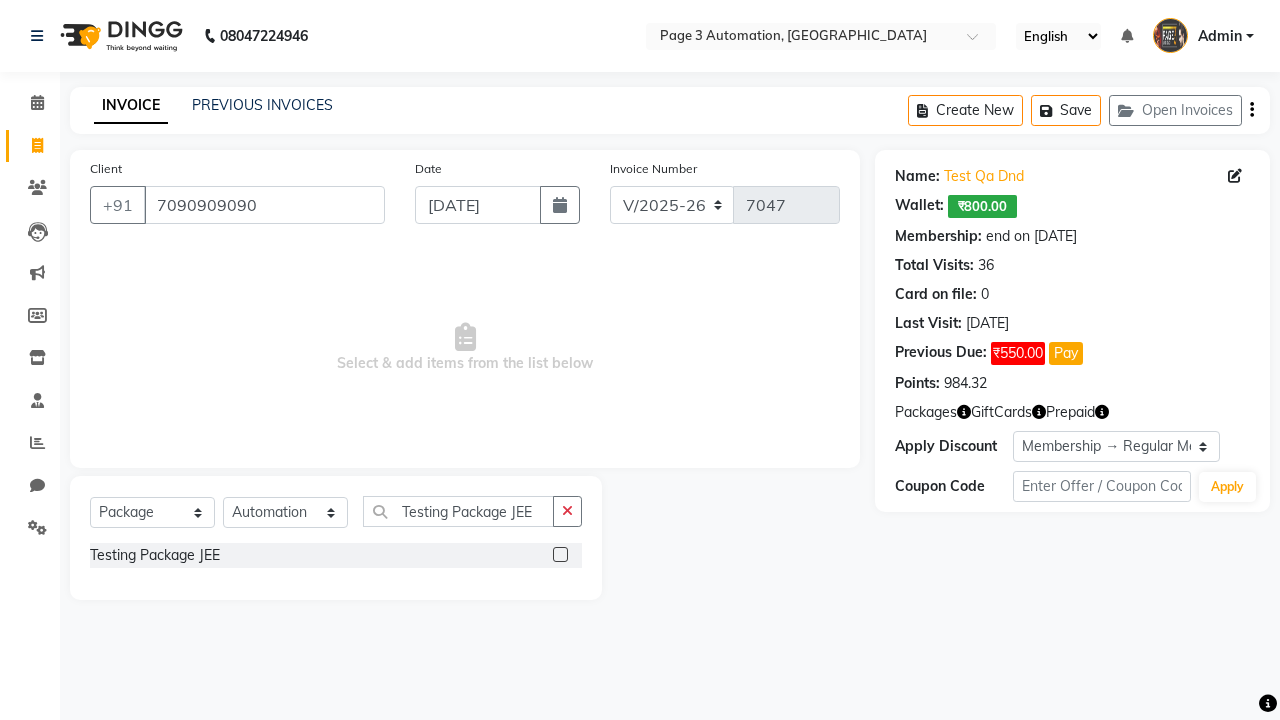 click 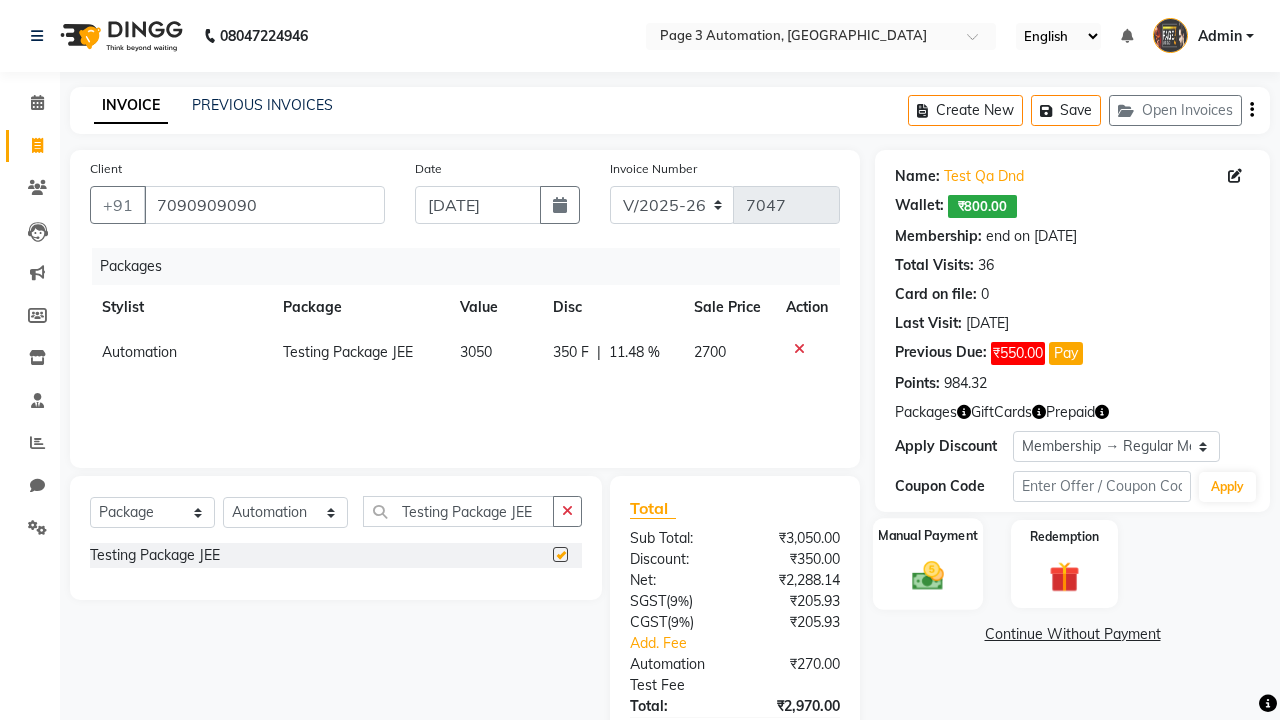 click 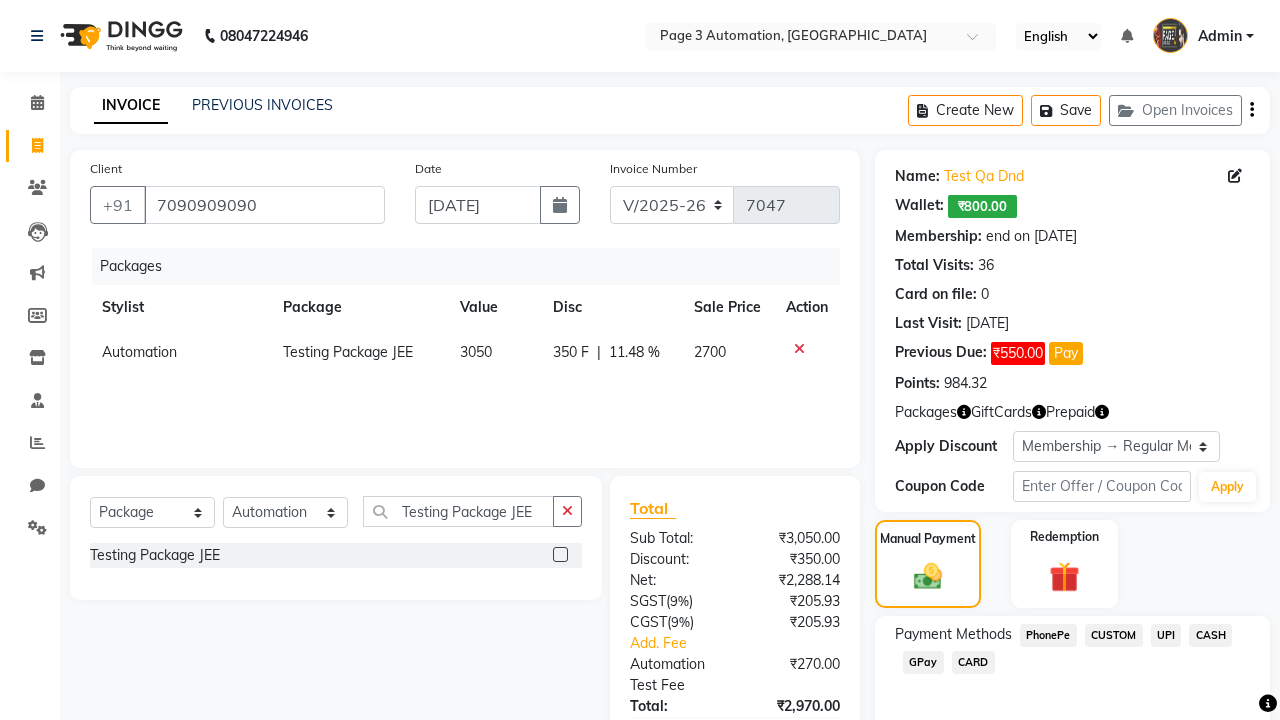 click on "PhonePe" 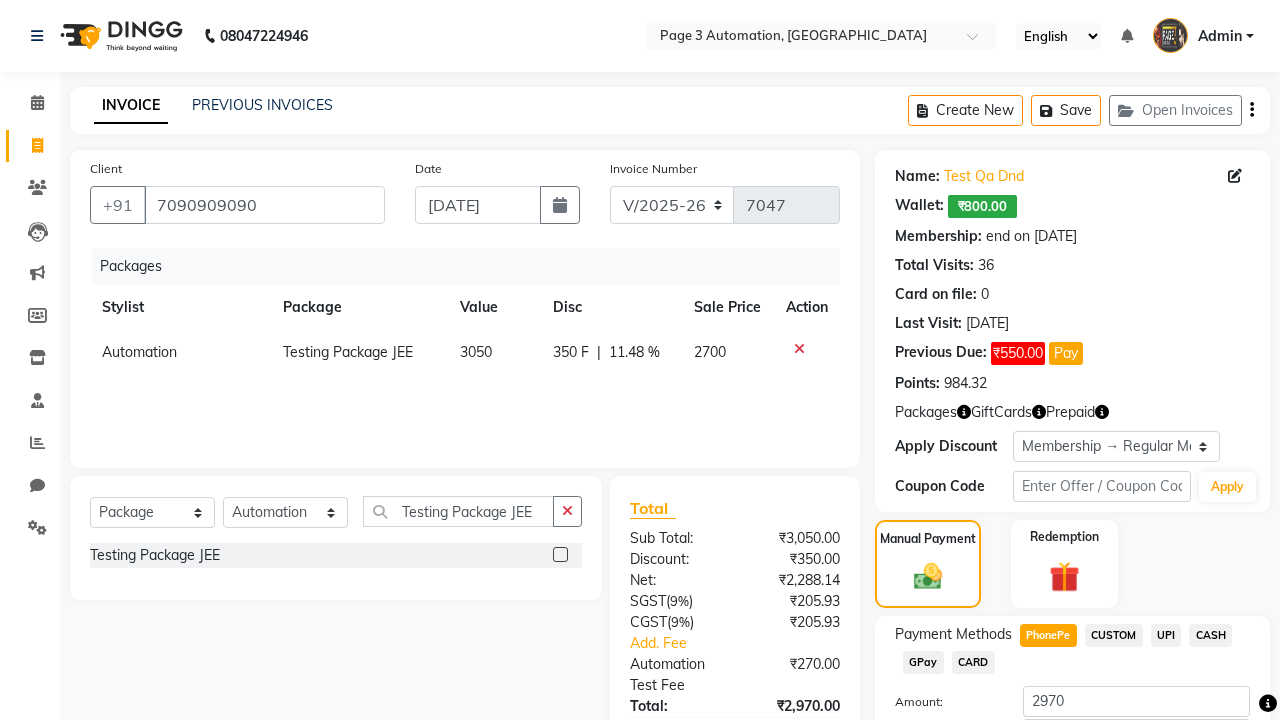 scroll, scrollTop: 143, scrollLeft: 0, axis: vertical 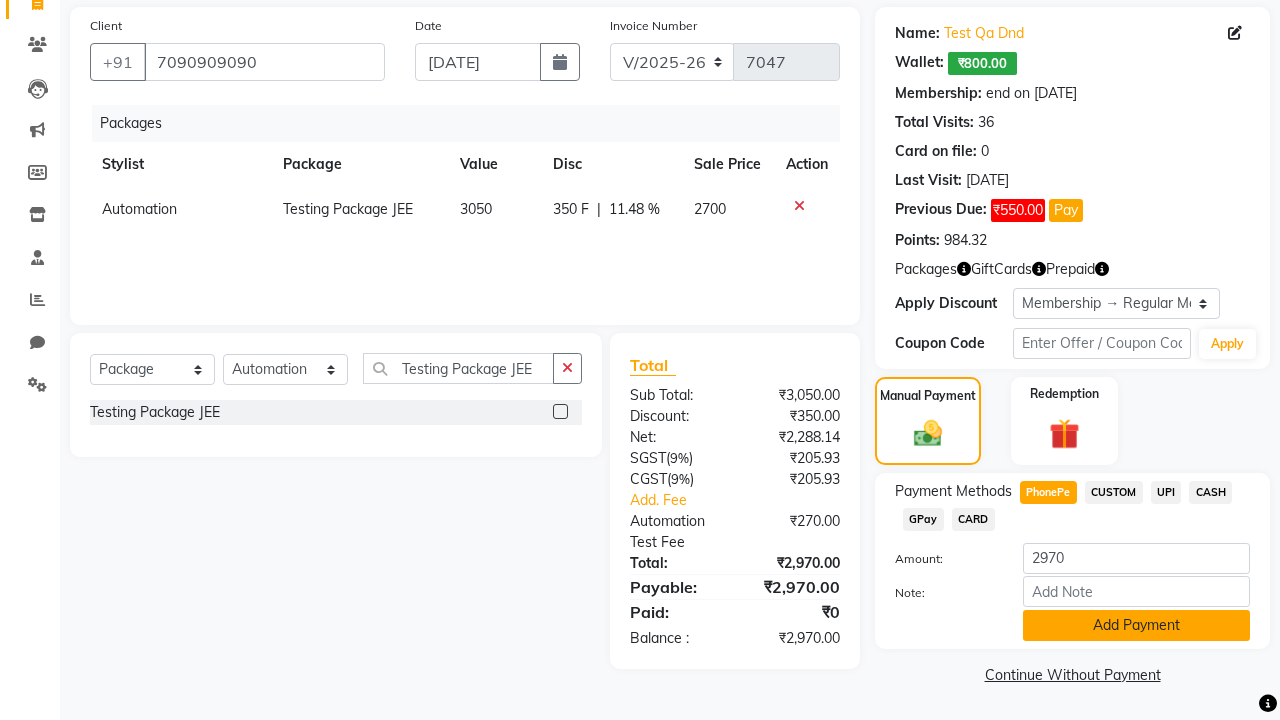 click on "Add Payment" 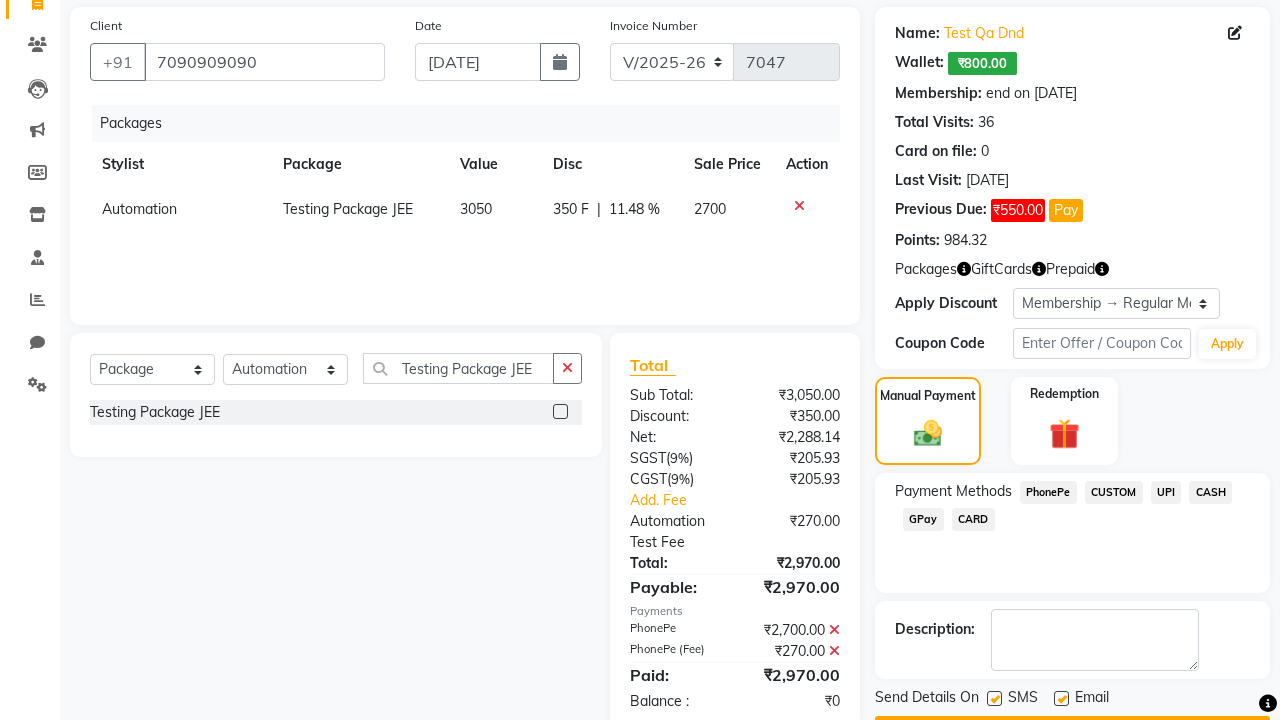 click 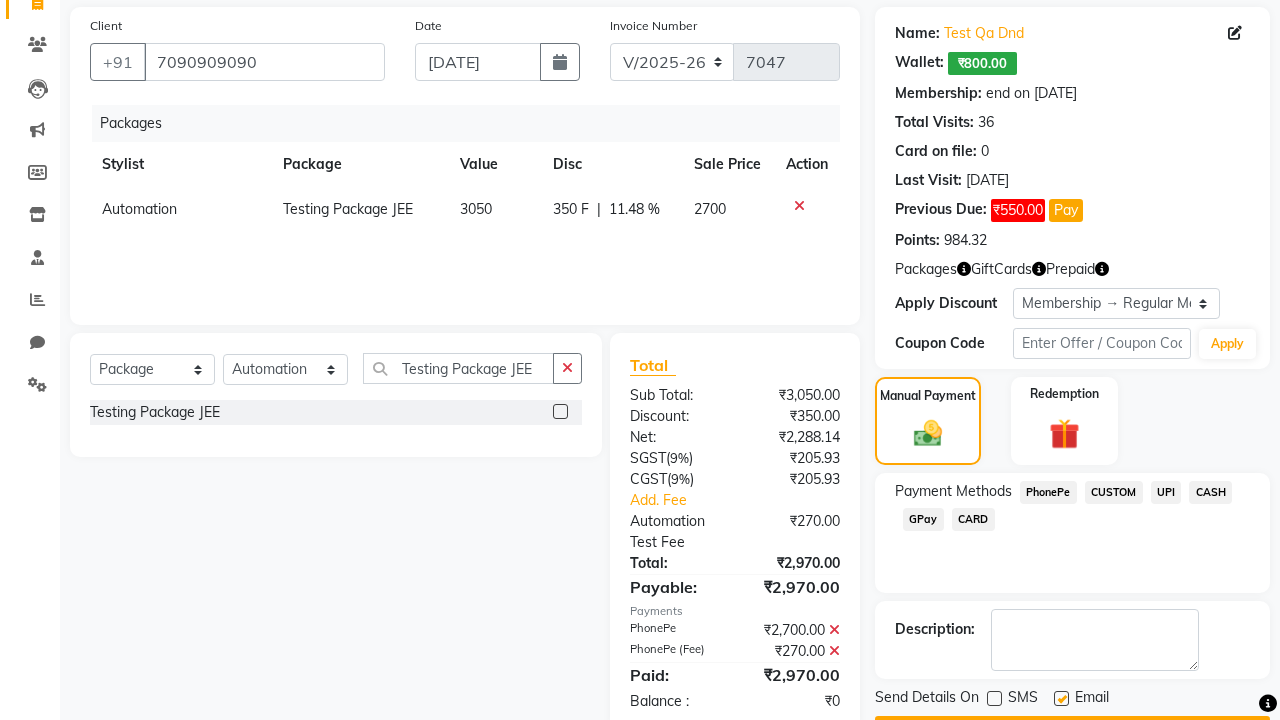 click 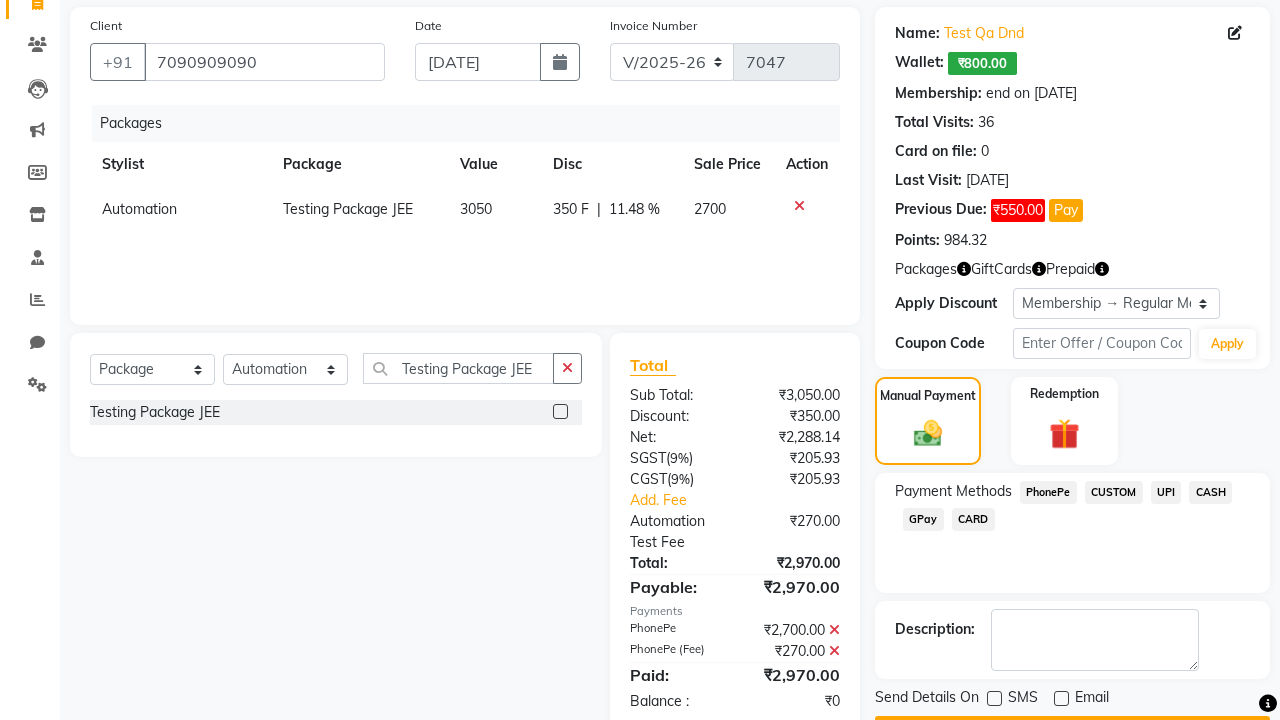 scroll, scrollTop: 169, scrollLeft: 0, axis: vertical 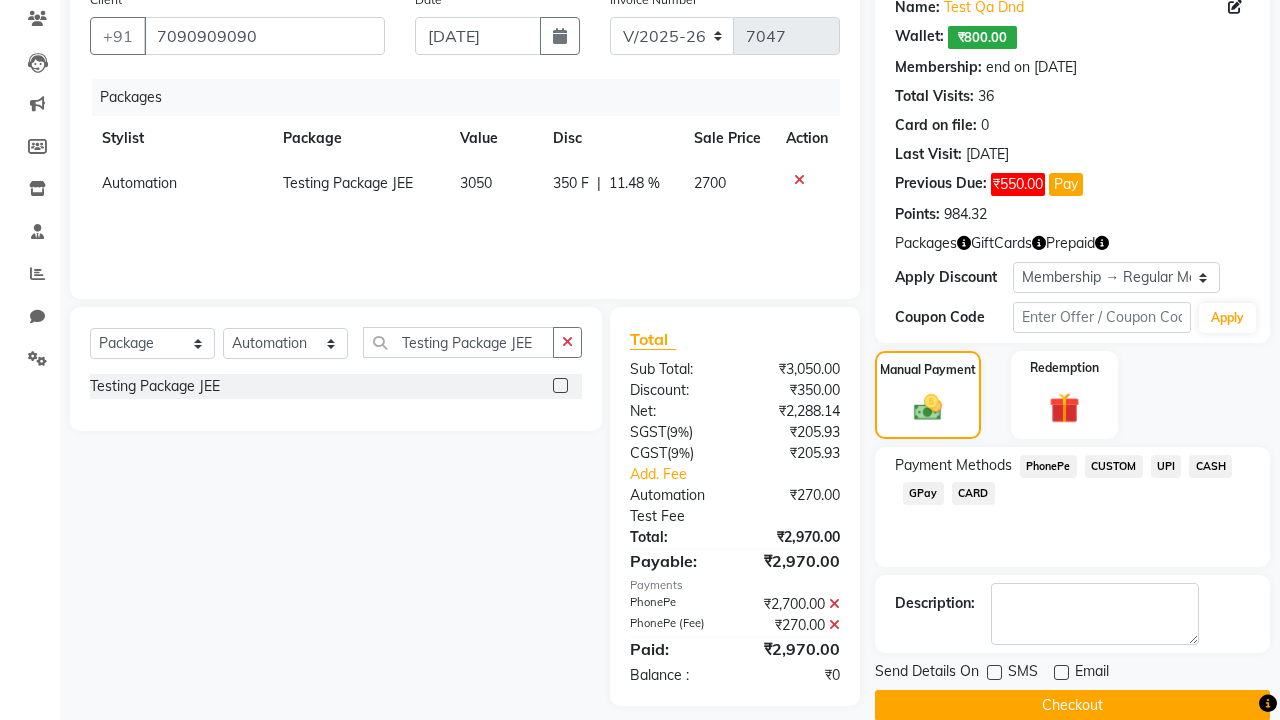 click on "Checkout" 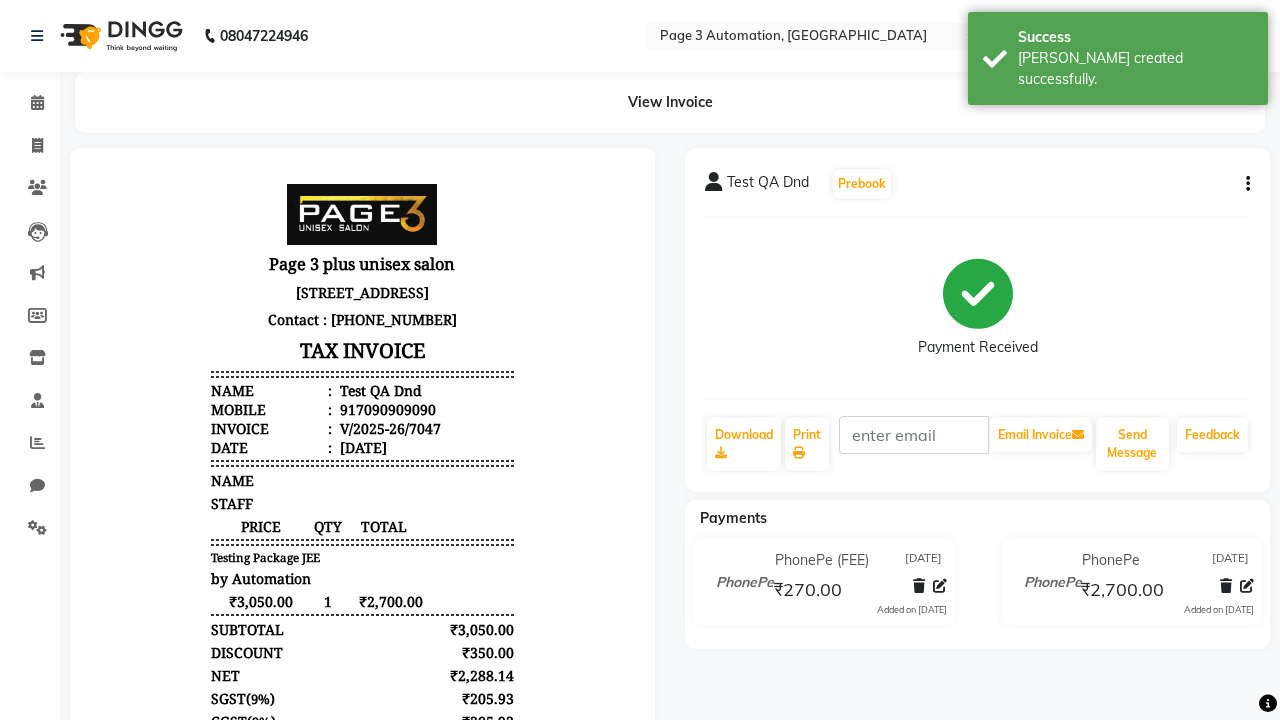 scroll, scrollTop: 0, scrollLeft: 0, axis: both 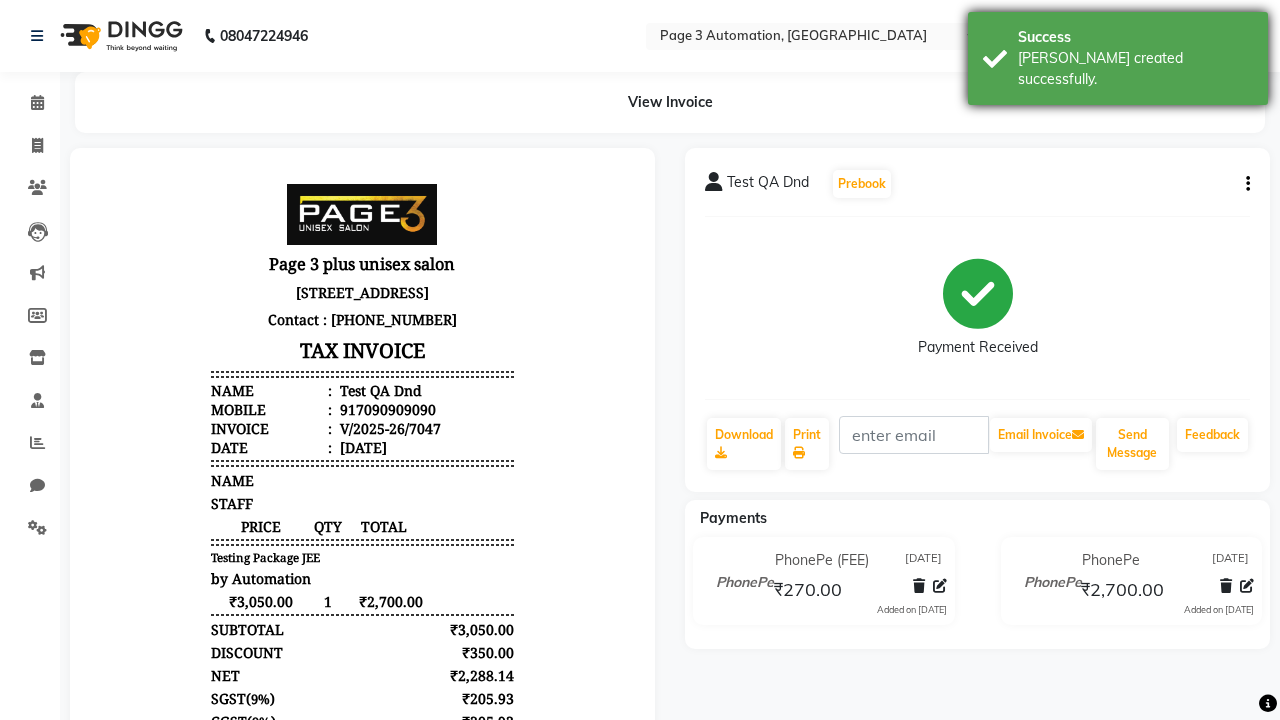 click on "[PERSON_NAME] created successfully." at bounding box center (1135, 69) 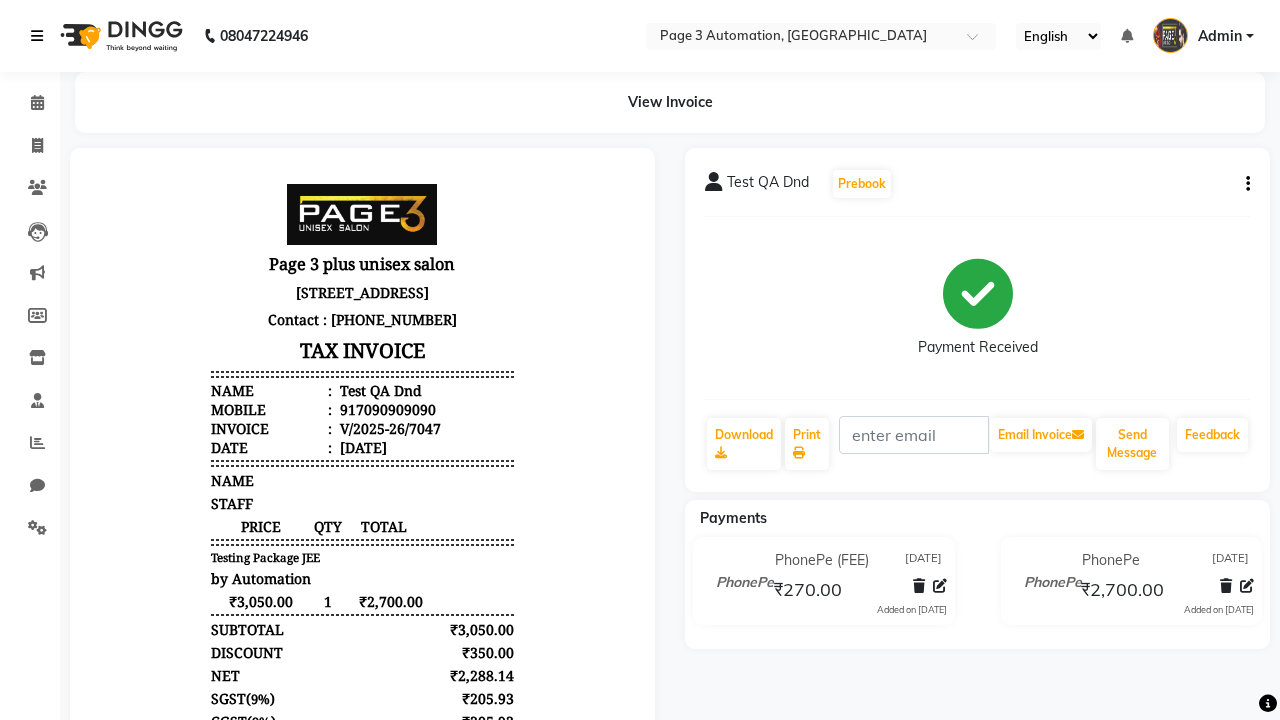 click at bounding box center [37, 36] 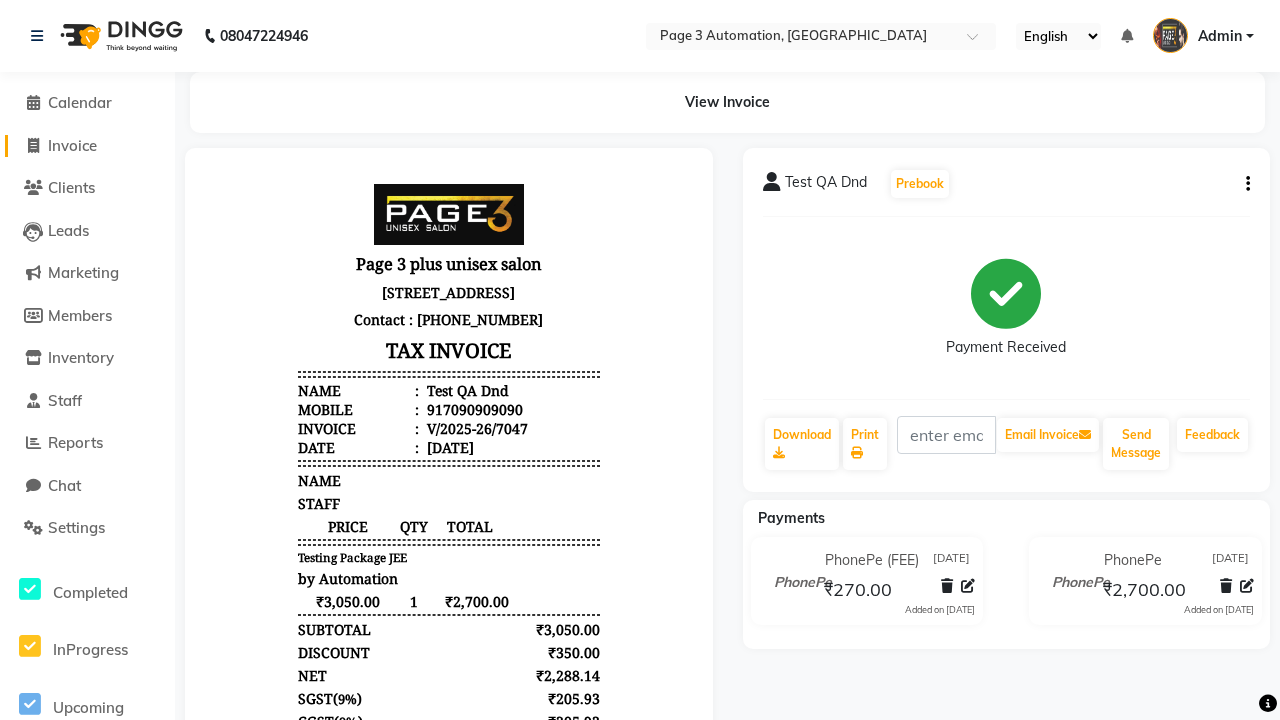 click on "Invoice" 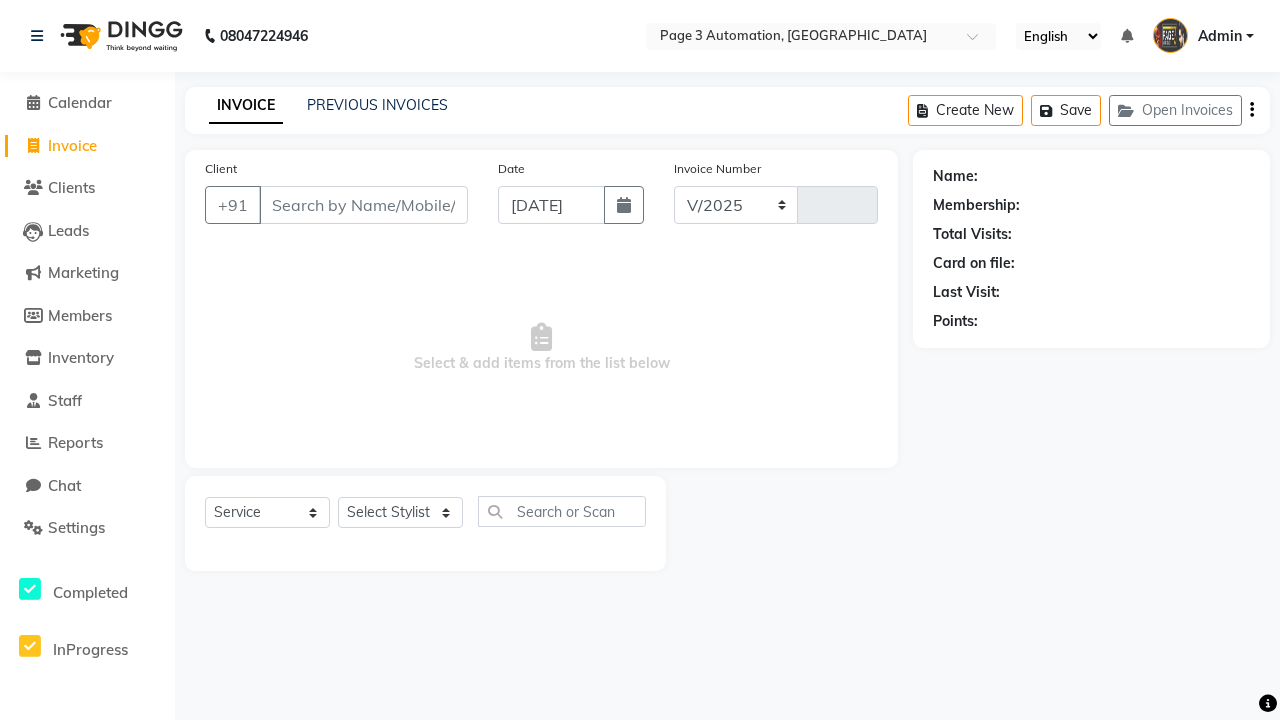 select on "2774" 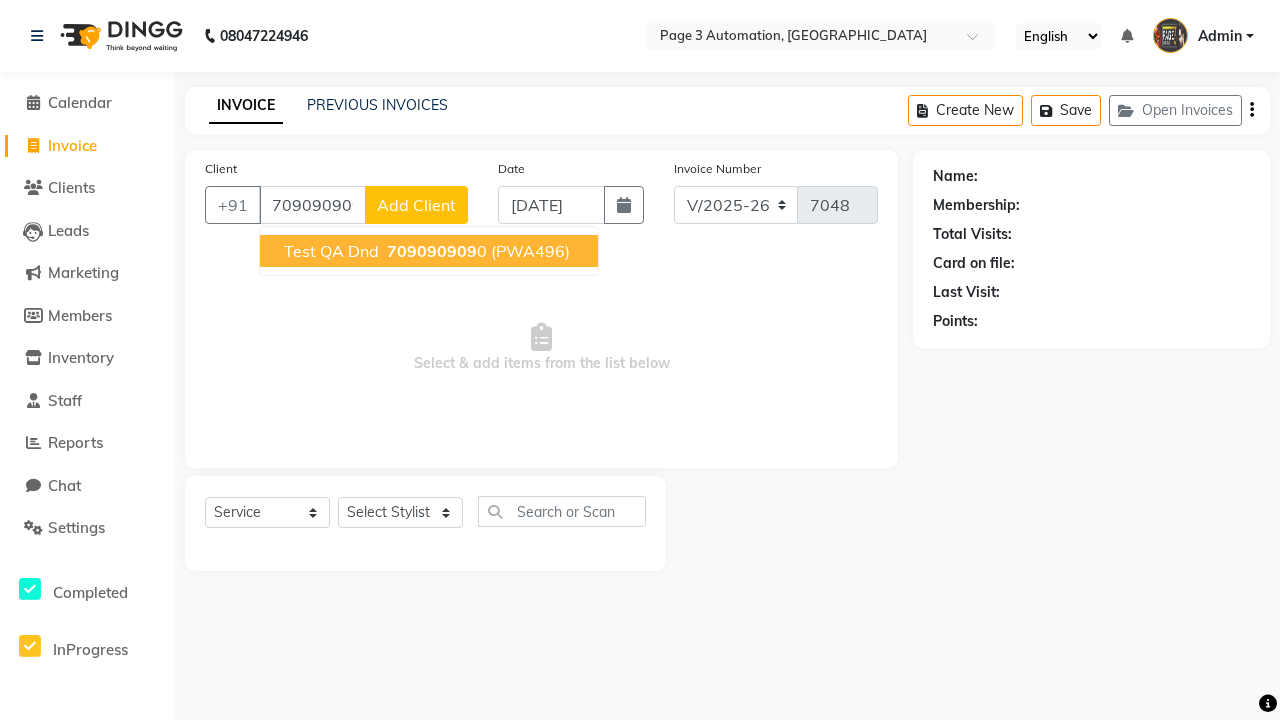 click on "709090909" at bounding box center (432, 251) 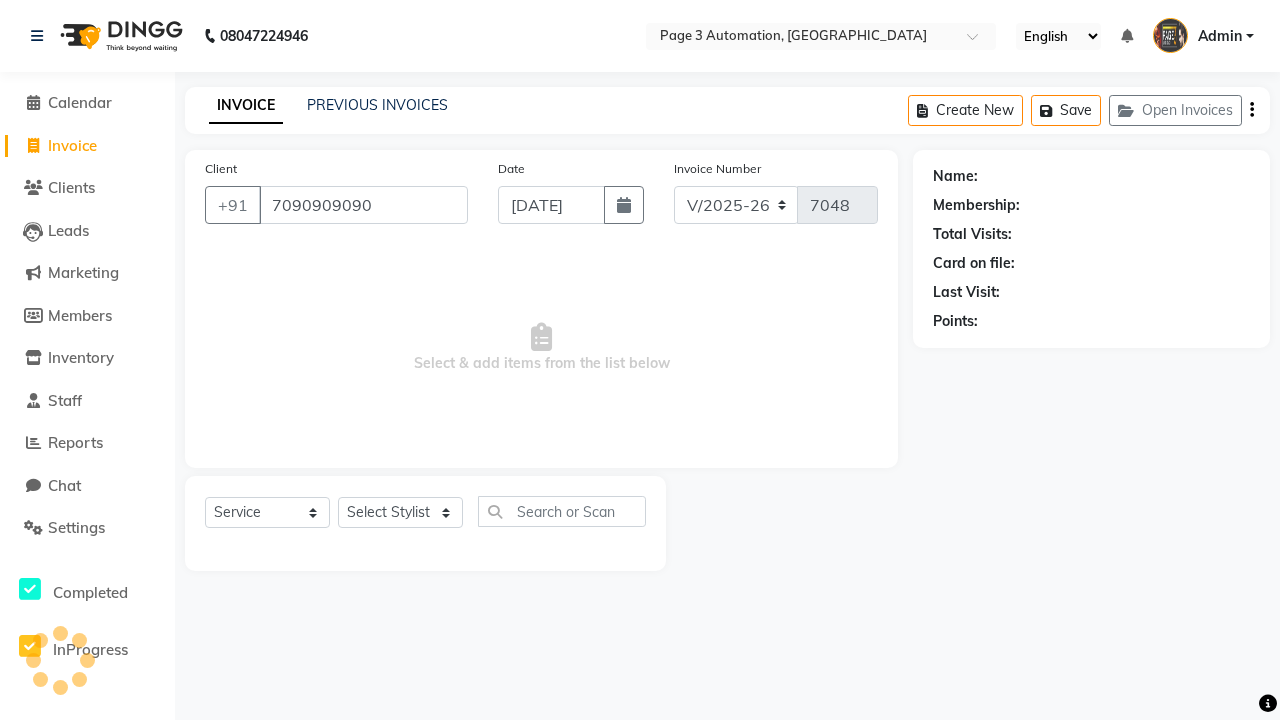 type on "7090909090" 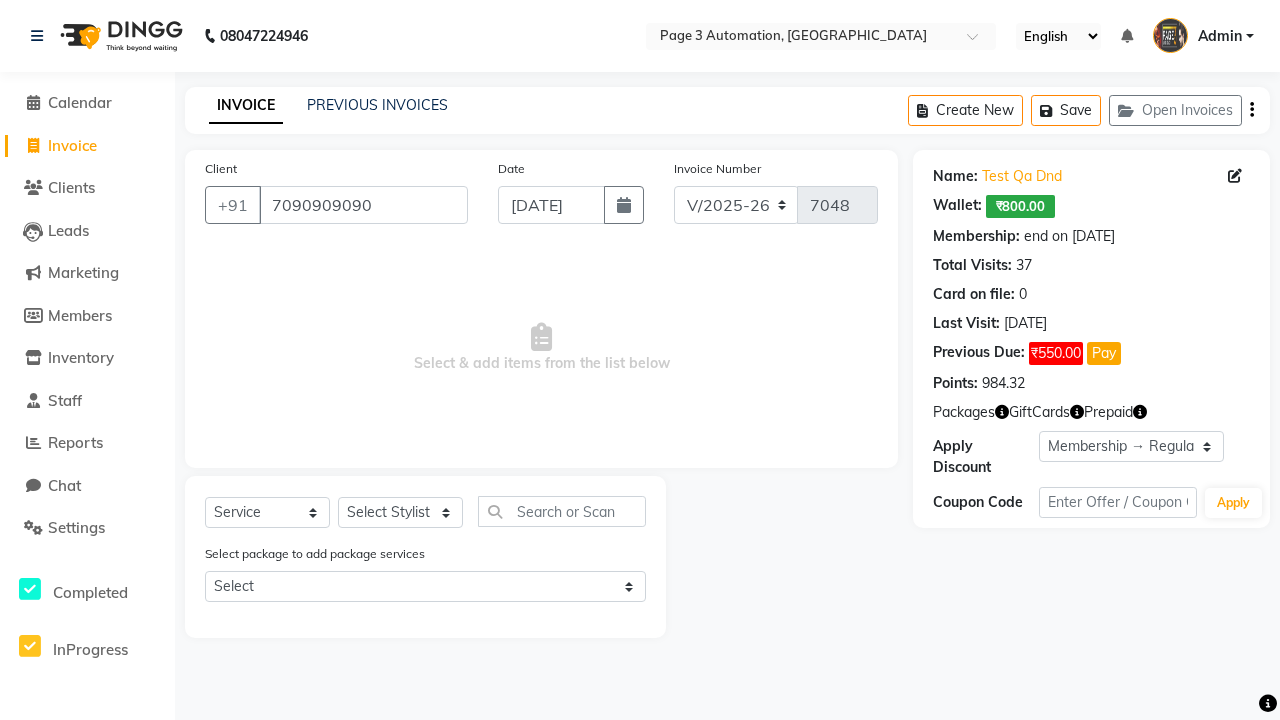 select on "0:" 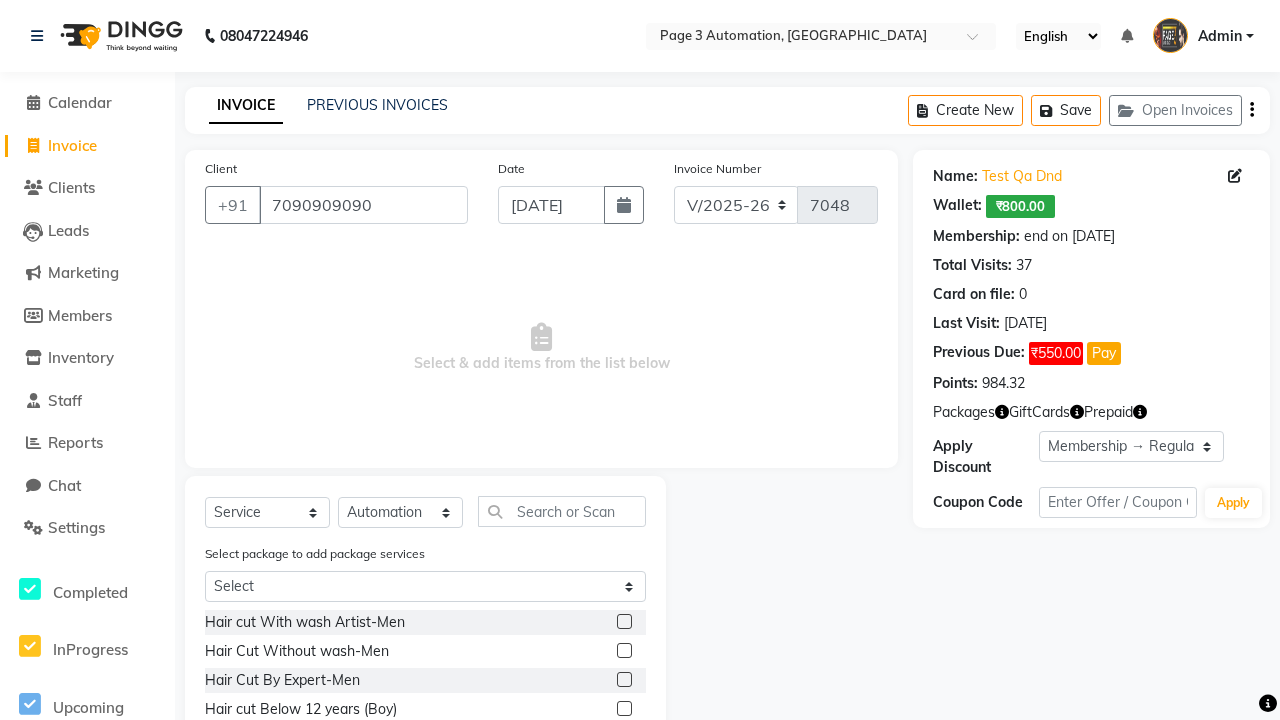 click 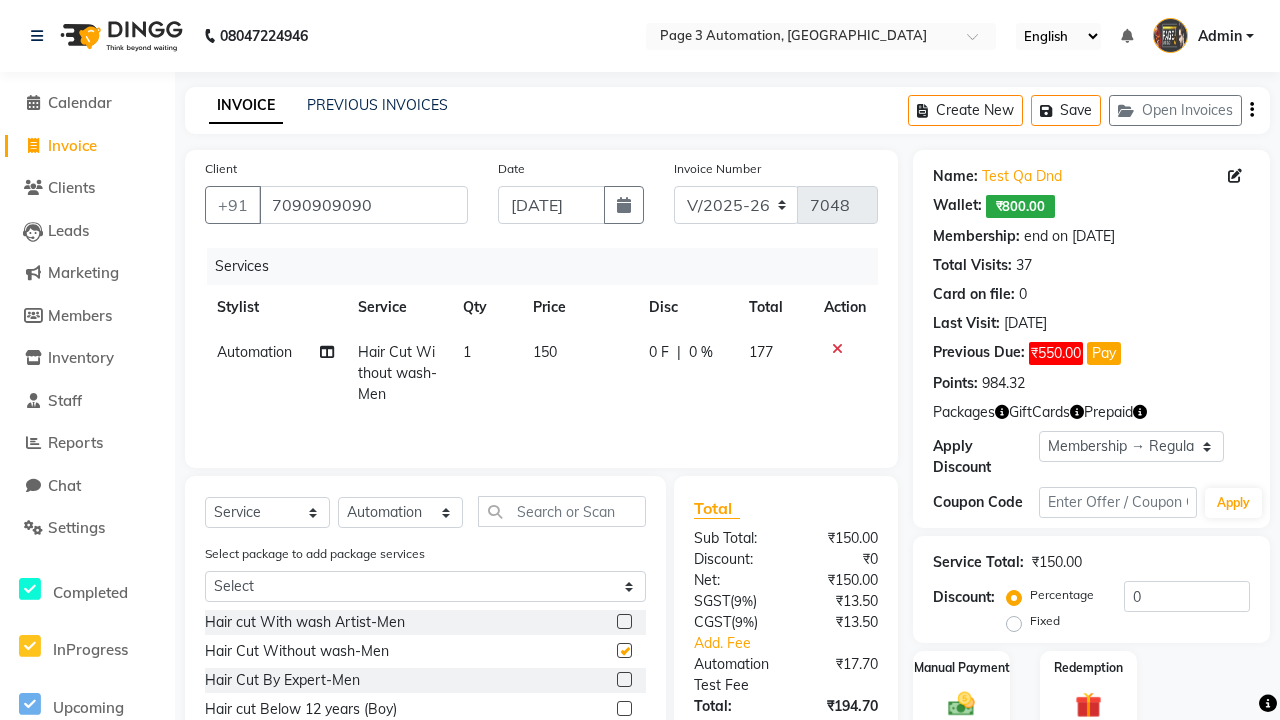 checkbox on "false" 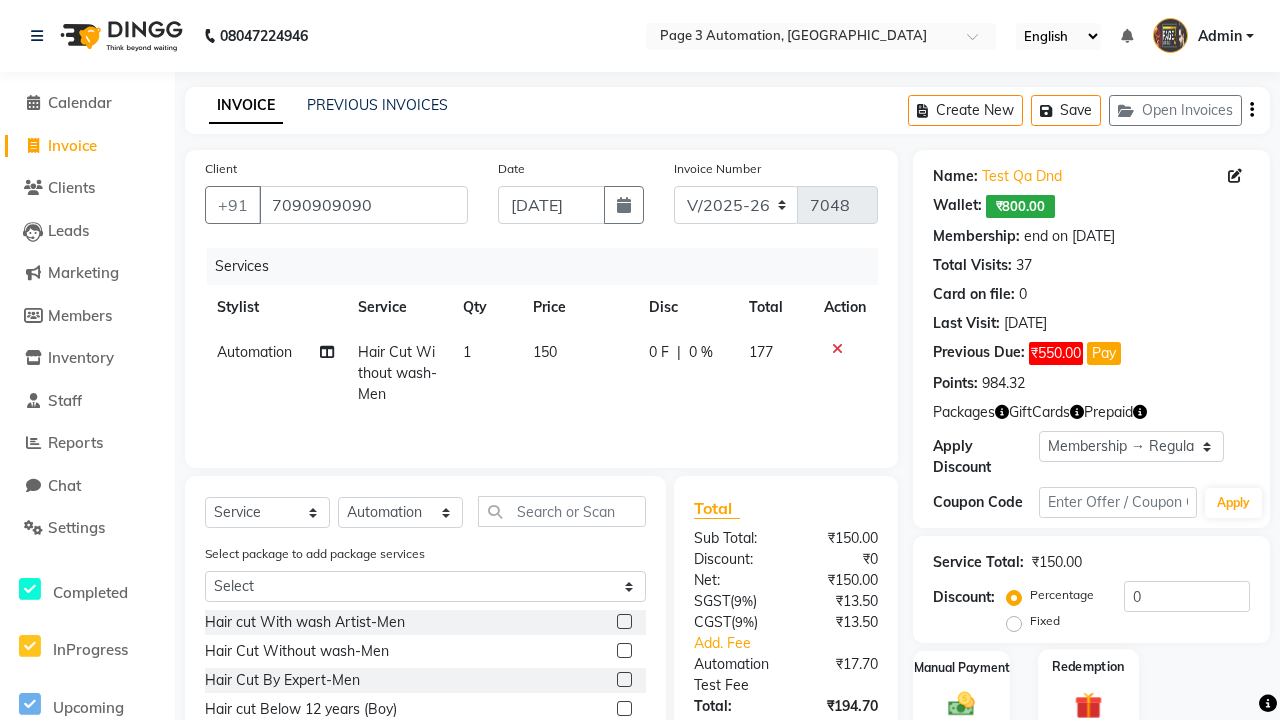 click 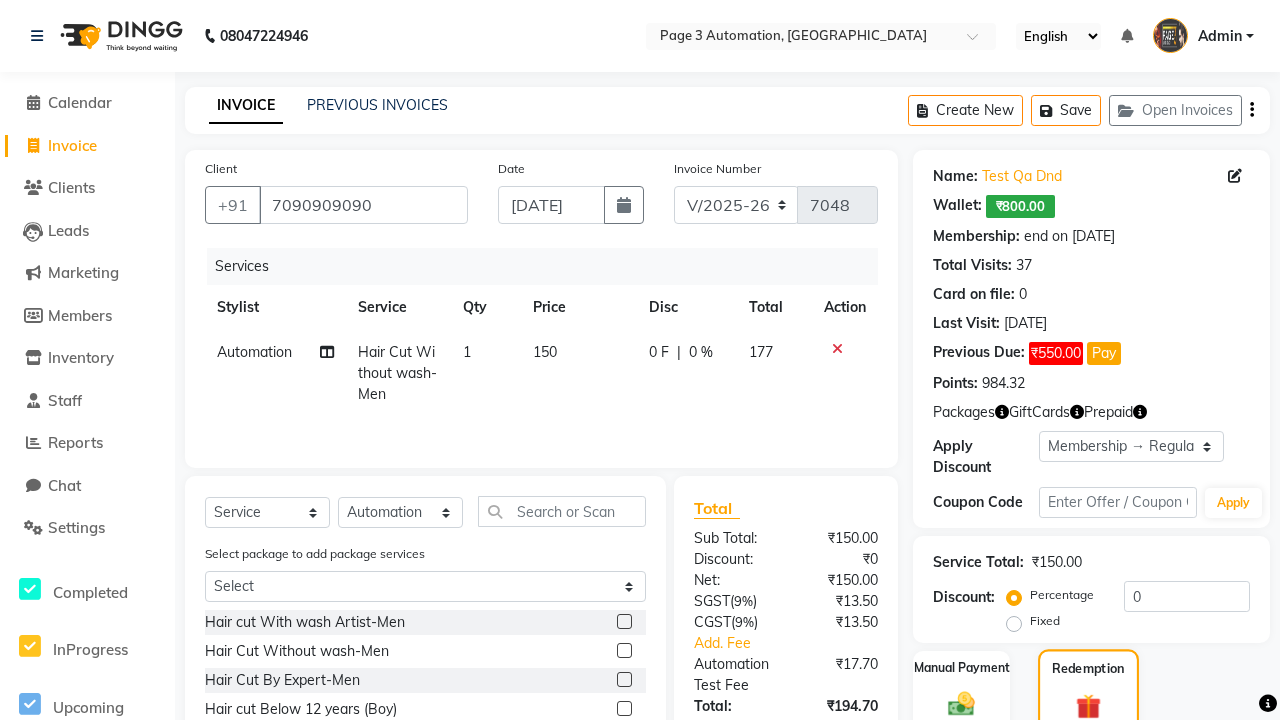 scroll, scrollTop: 81, scrollLeft: 0, axis: vertical 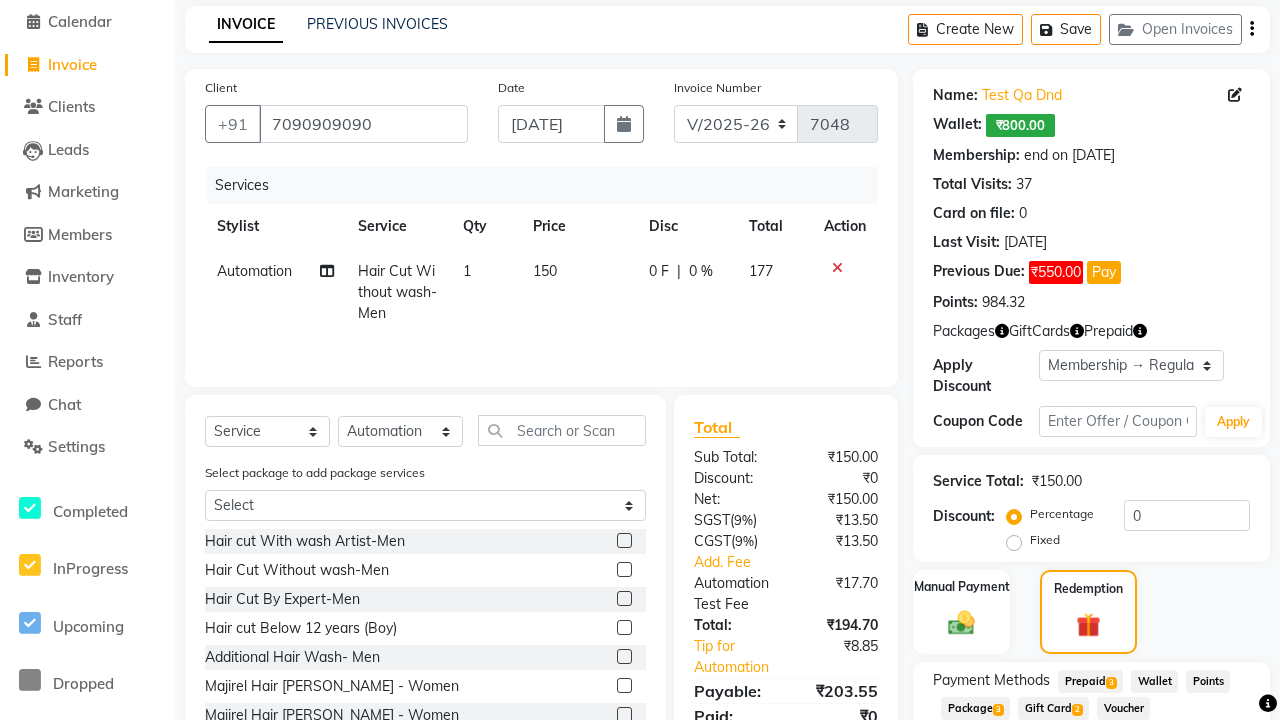 click on "Package  3" 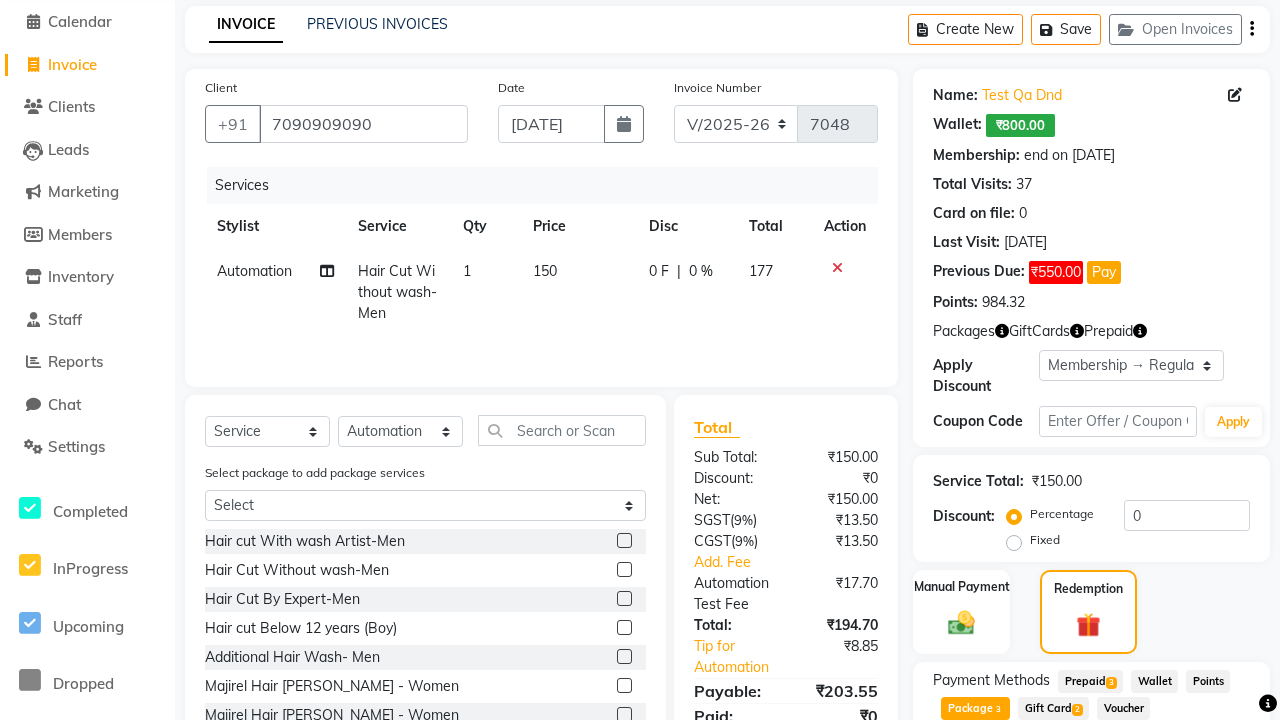 scroll, scrollTop: 214, scrollLeft: 0, axis: vertical 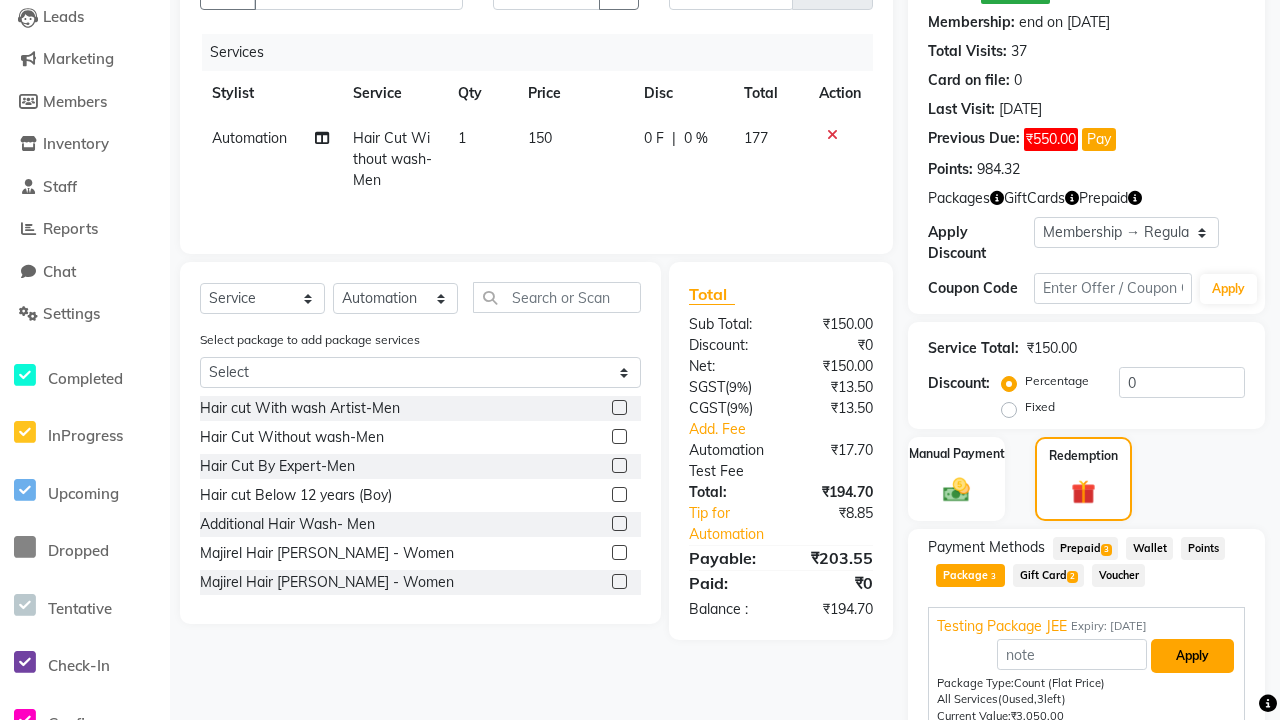 click on "Apply" at bounding box center [1192, 656] 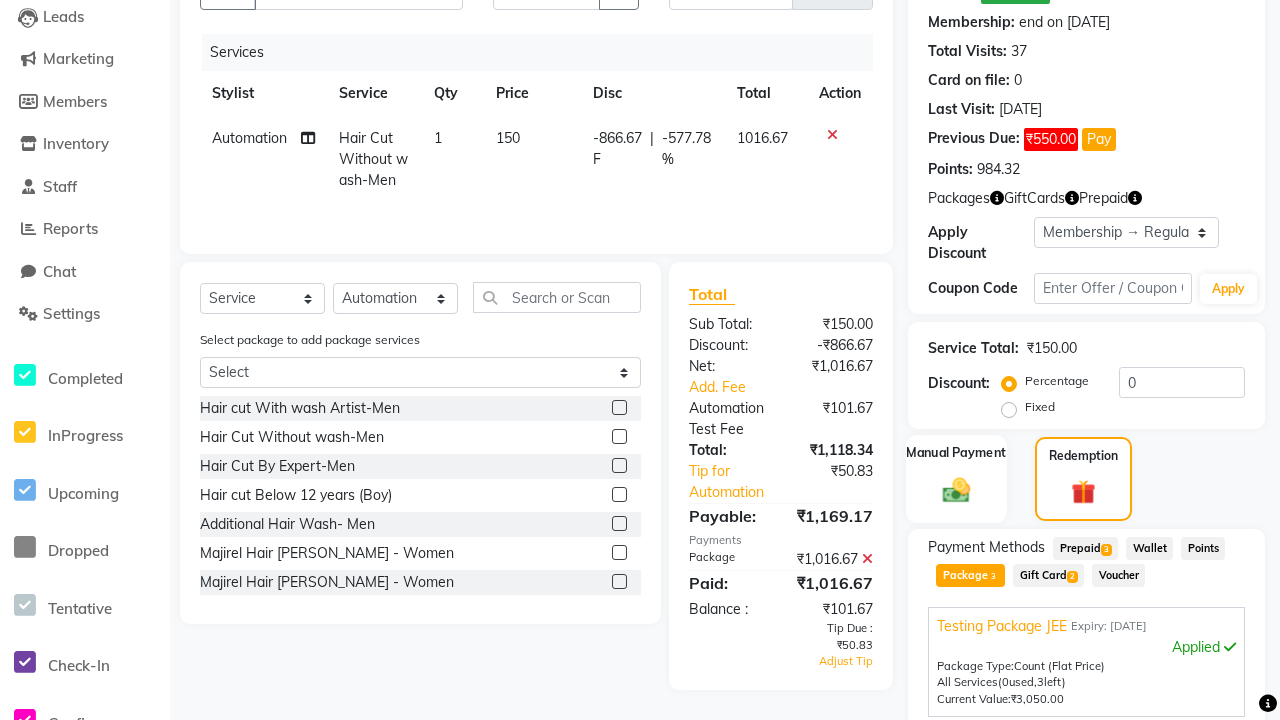 click 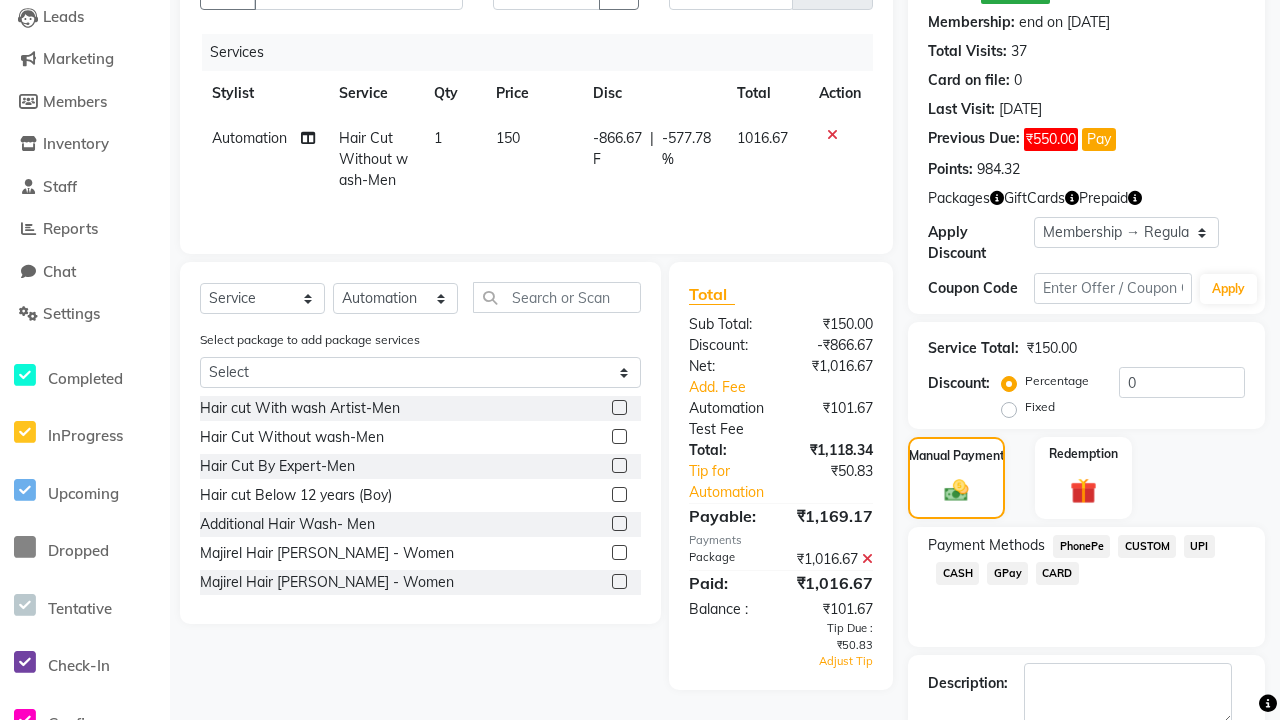 click on "PhonePe" 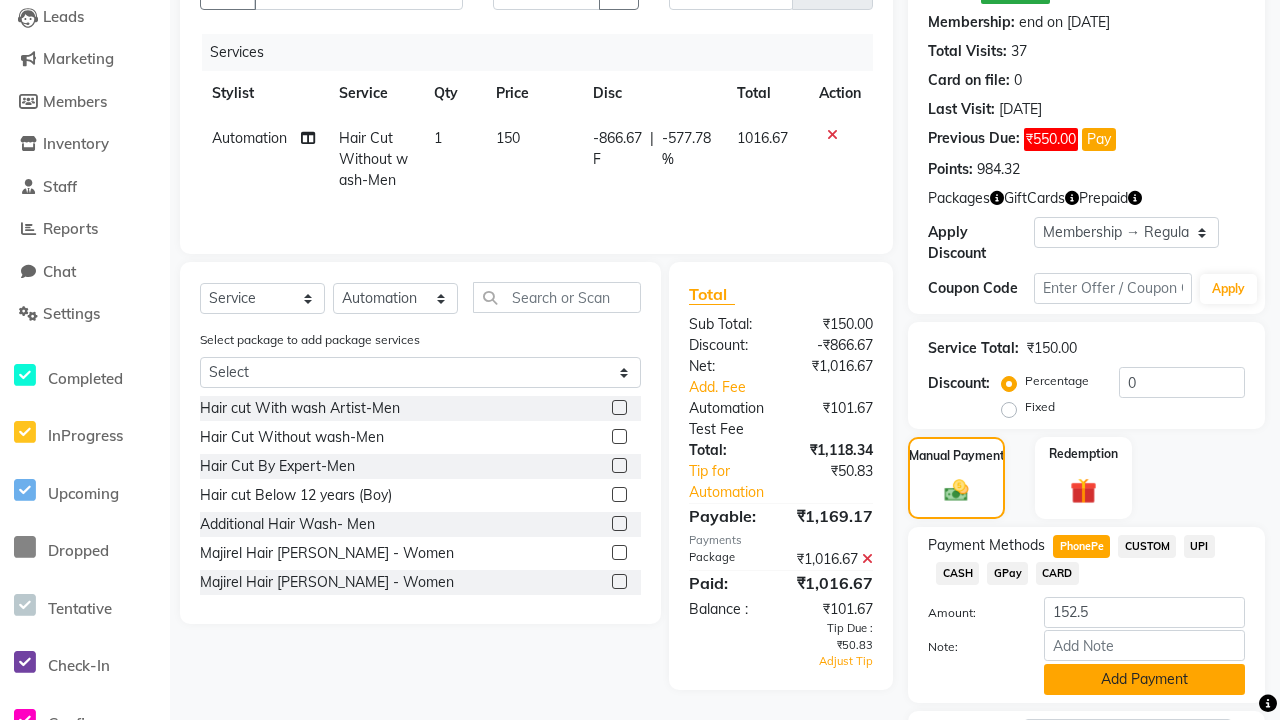 click on "Add Payment" 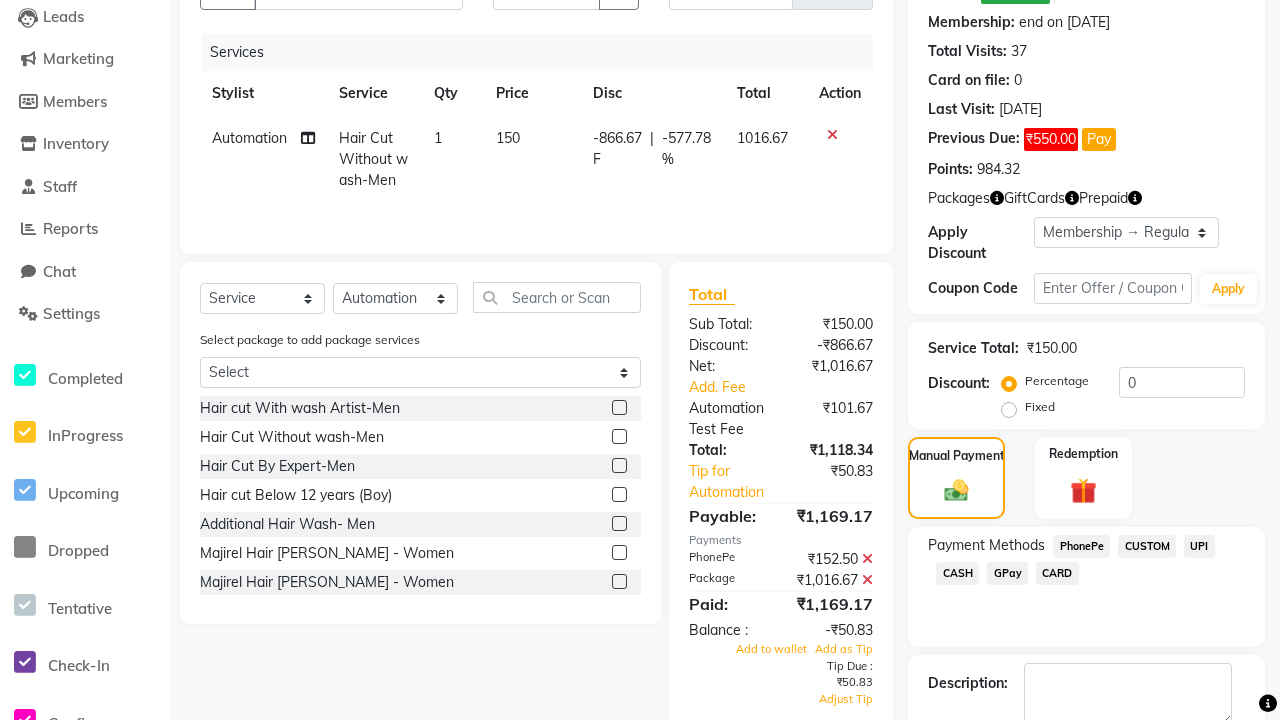 click 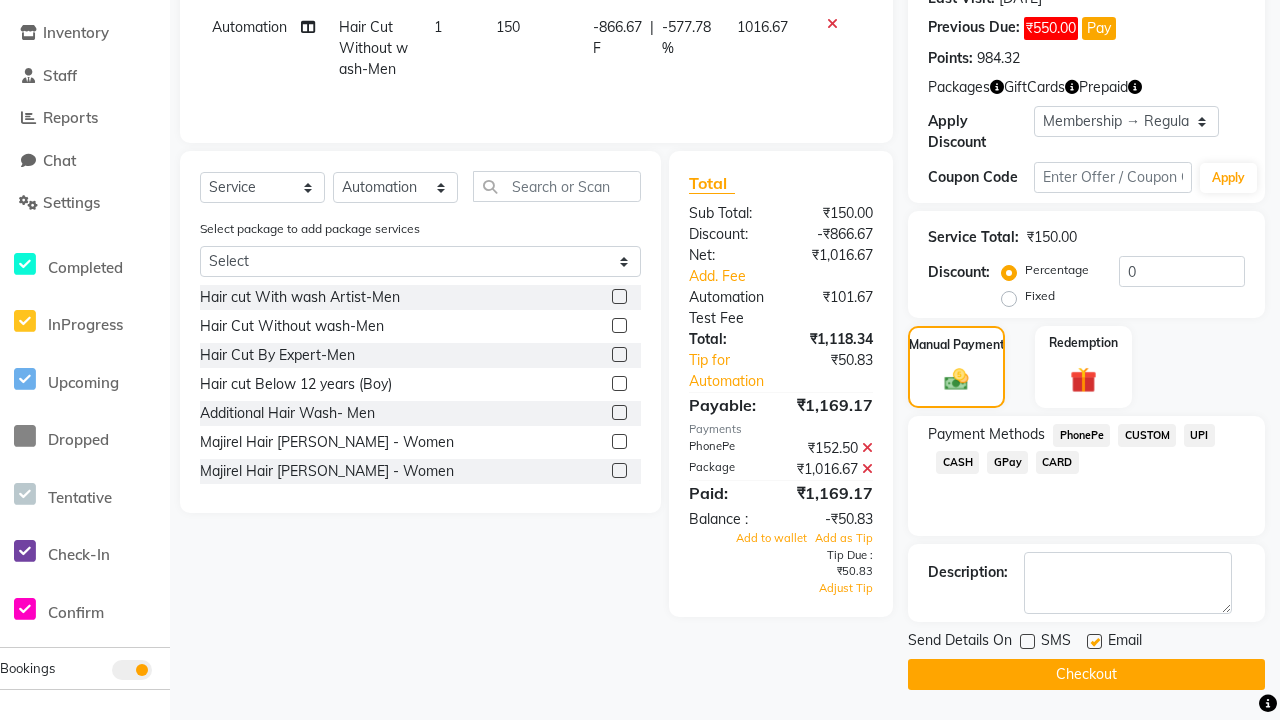 click 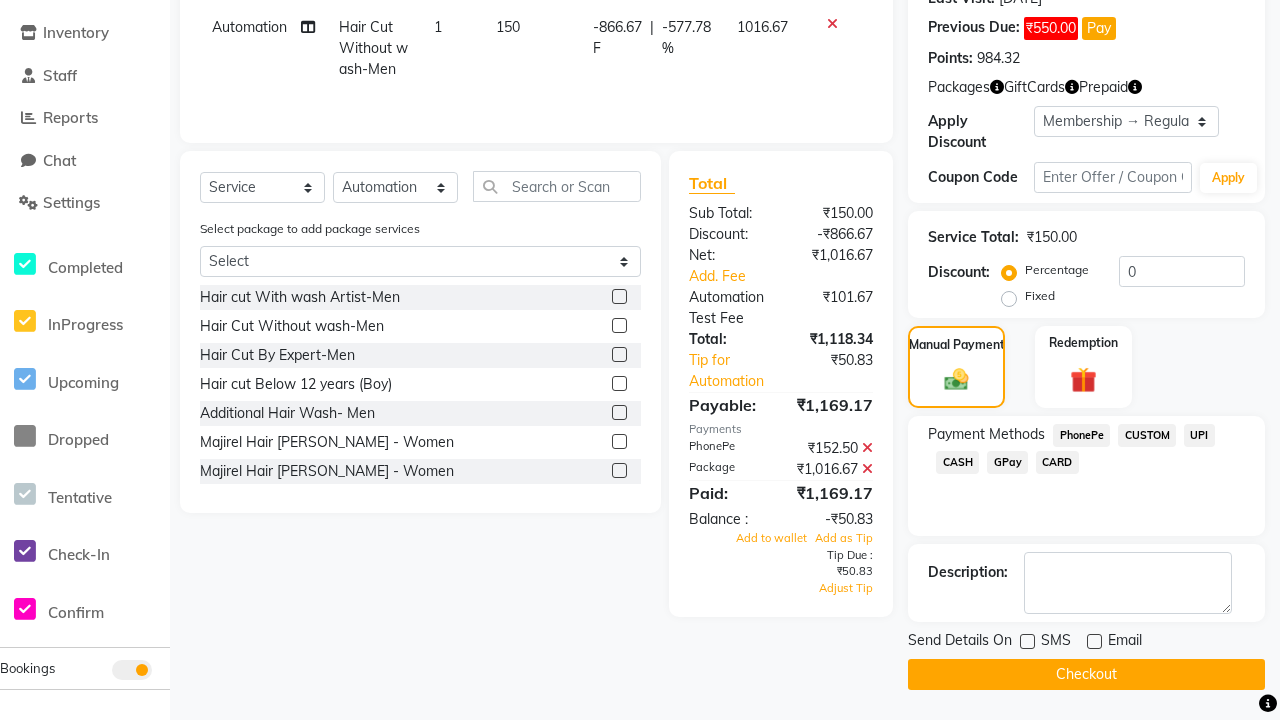 click on "Checkout" 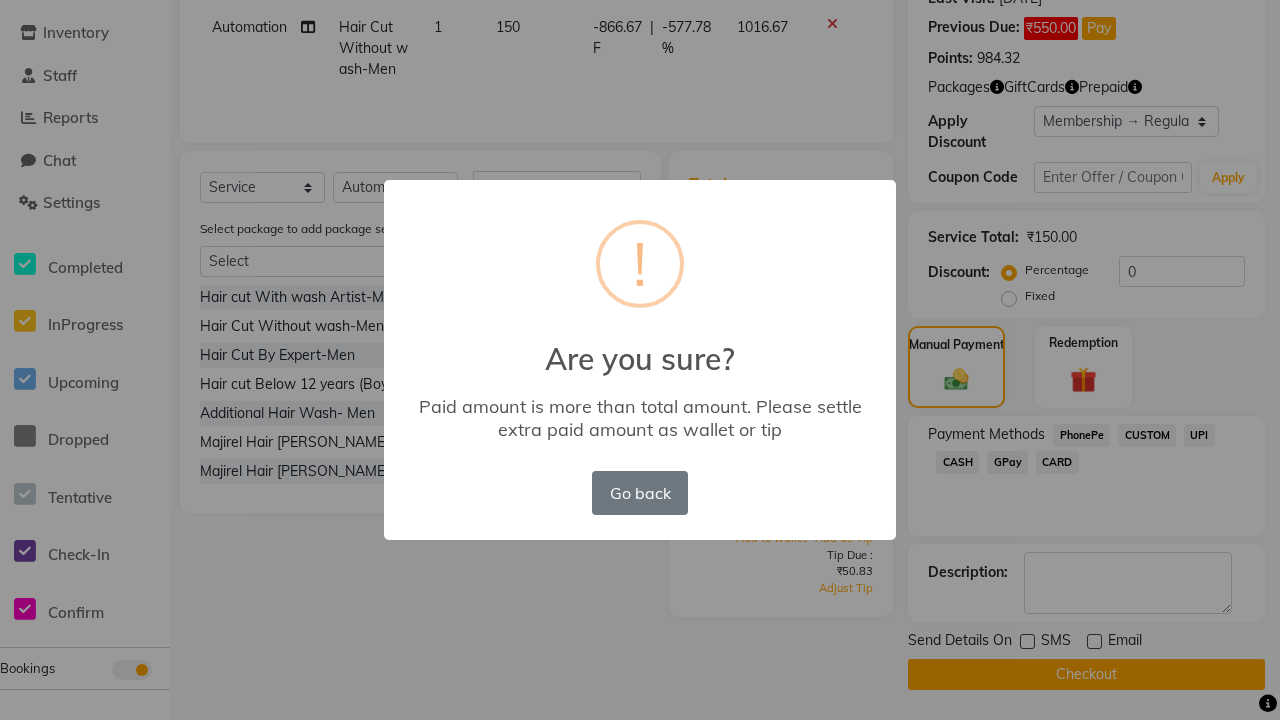 scroll, scrollTop: 0, scrollLeft: 0, axis: both 